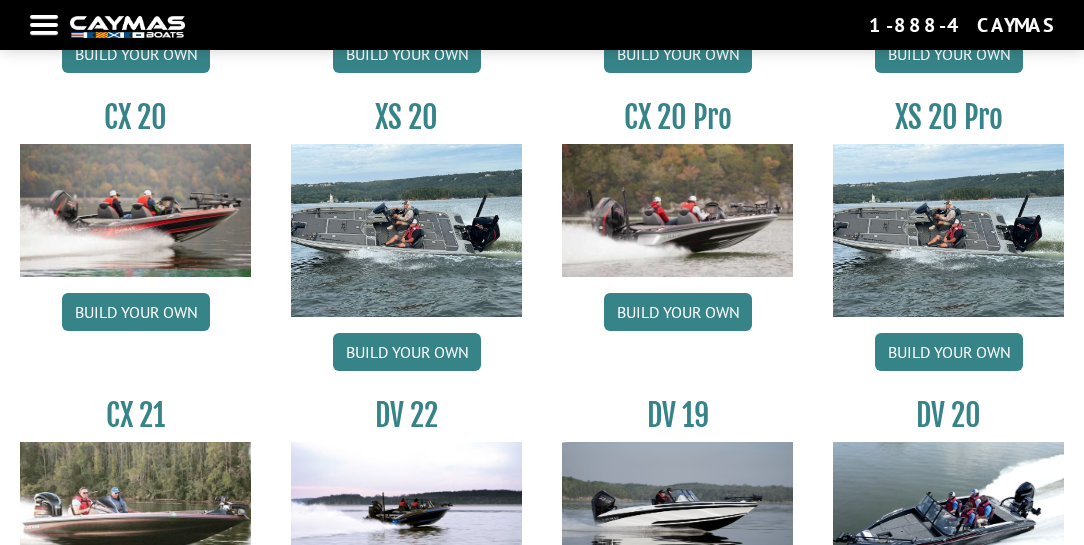 scroll, scrollTop: 1828, scrollLeft: 0, axis: vertical 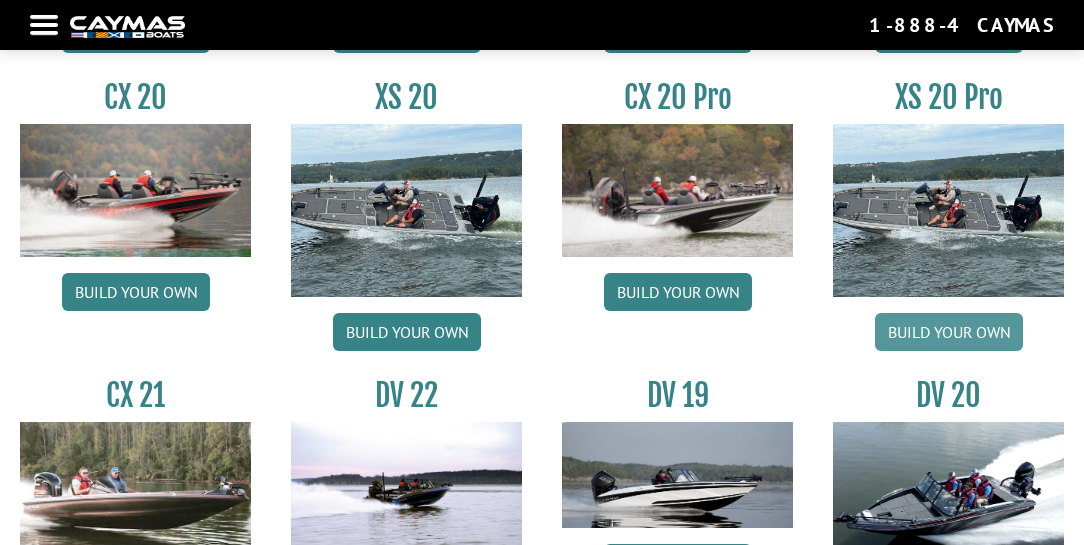 click on "Build your own" at bounding box center [949, 332] 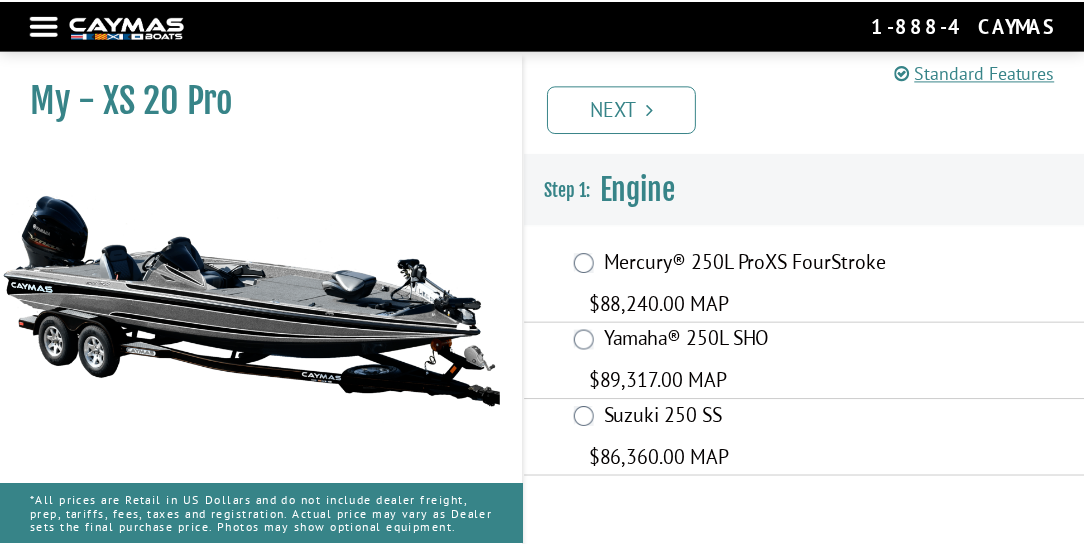 scroll, scrollTop: 0, scrollLeft: 0, axis: both 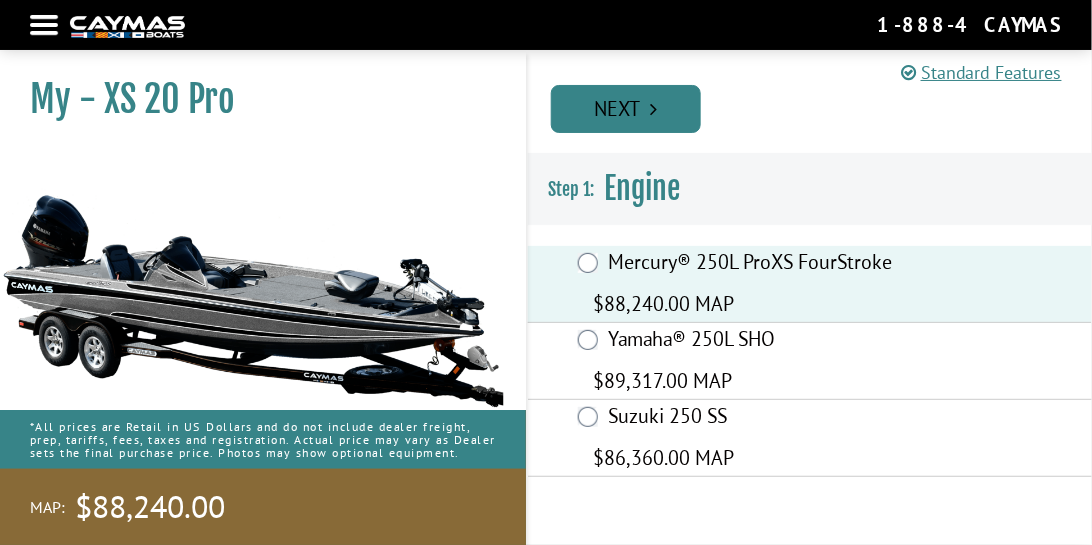 click on "Next" at bounding box center [626, 109] 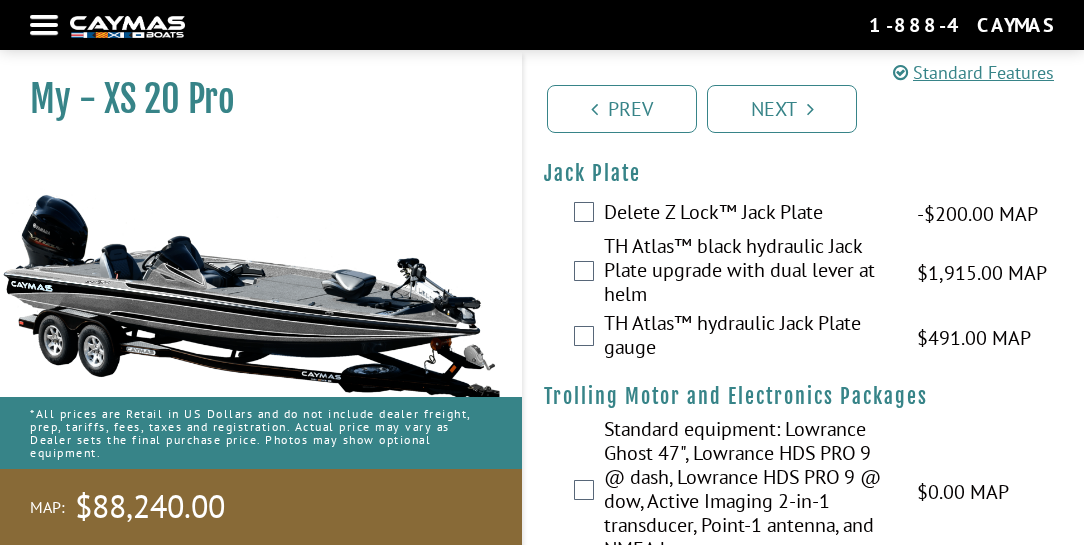 scroll, scrollTop: 114, scrollLeft: 0, axis: vertical 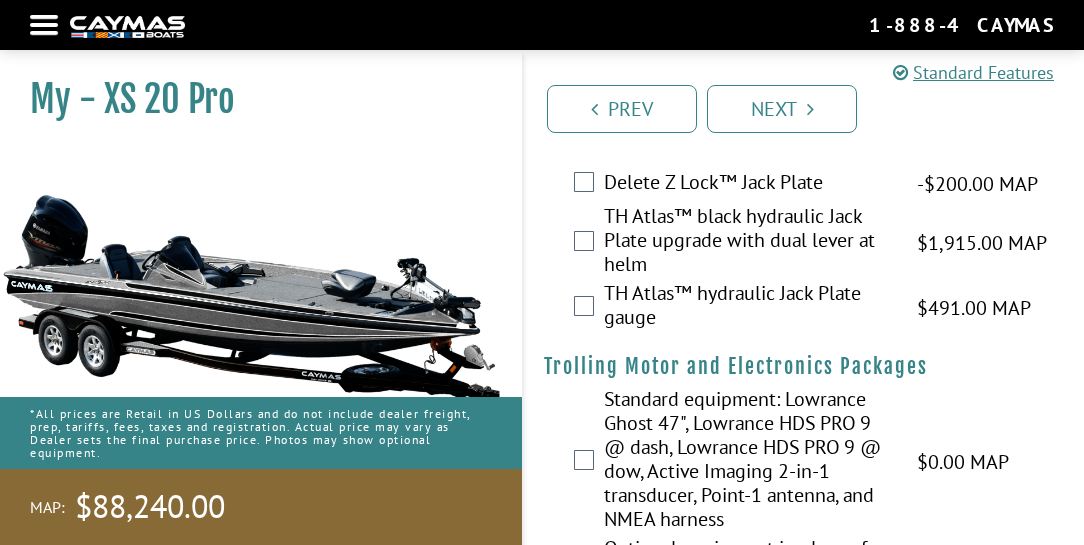 click on "TH Atlas™ black hydraulic Jack Plate upgrade with dual lever at helm
$1,915.00 MAP
$2,261.00 MSRP" at bounding box center (804, 242) 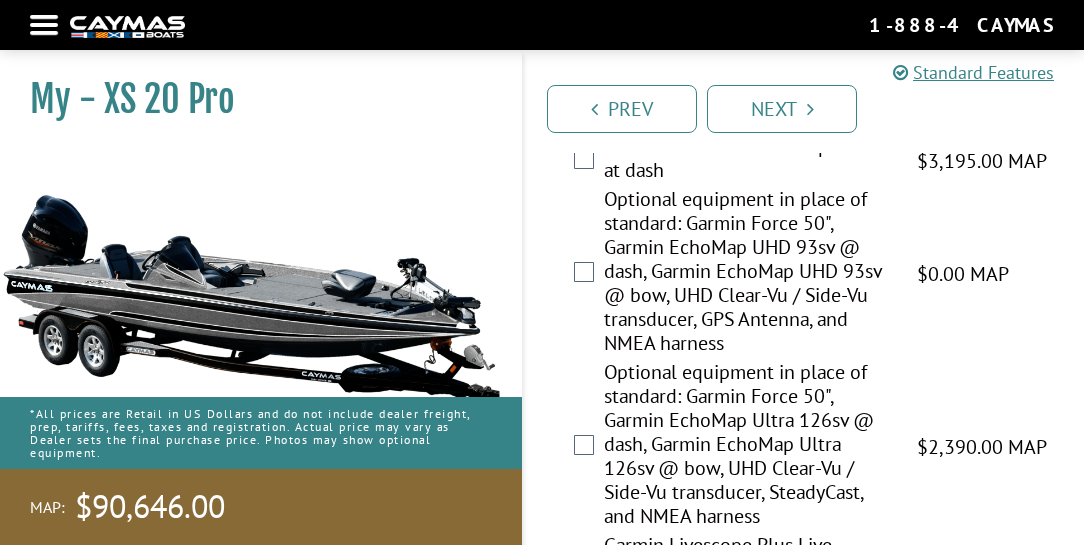 scroll, scrollTop: 2171, scrollLeft: 0, axis: vertical 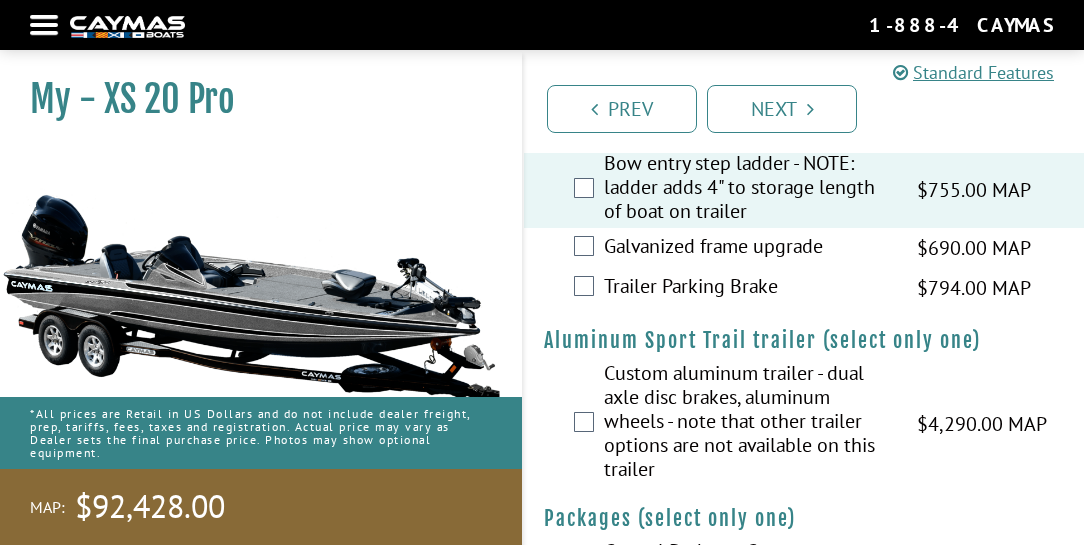 click on "Trailer Parking Brake
$794.00 MAP
$937.00 MSRP" at bounding box center [804, 288] 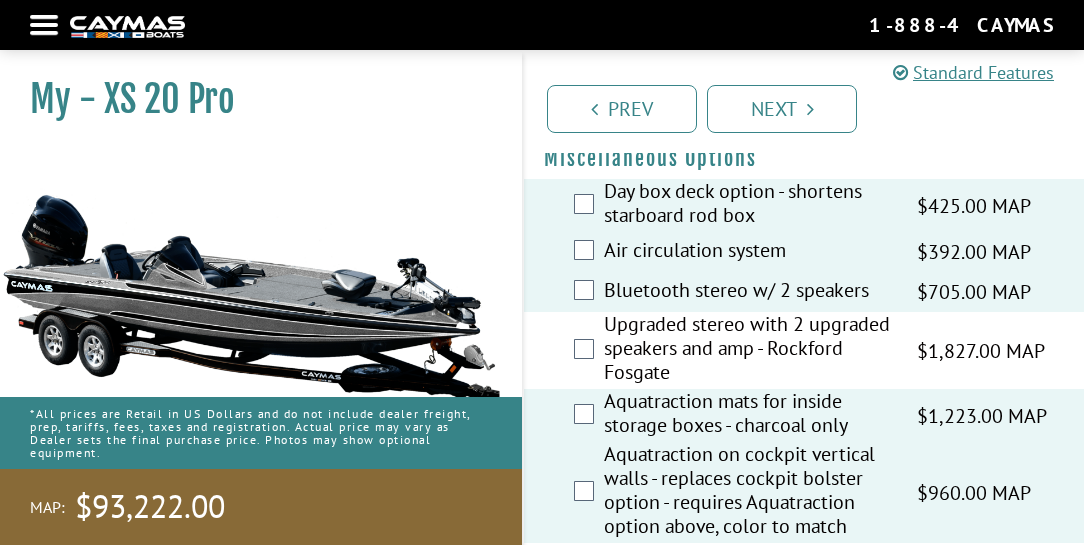 scroll, scrollTop: 3934, scrollLeft: 0, axis: vertical 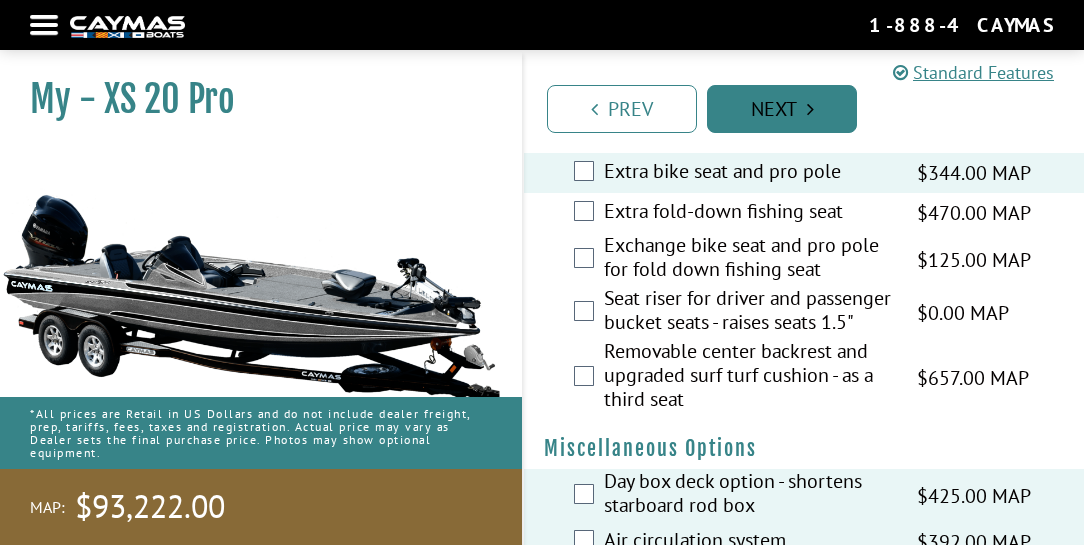 click on "Next" at bounding box center [782, 109] 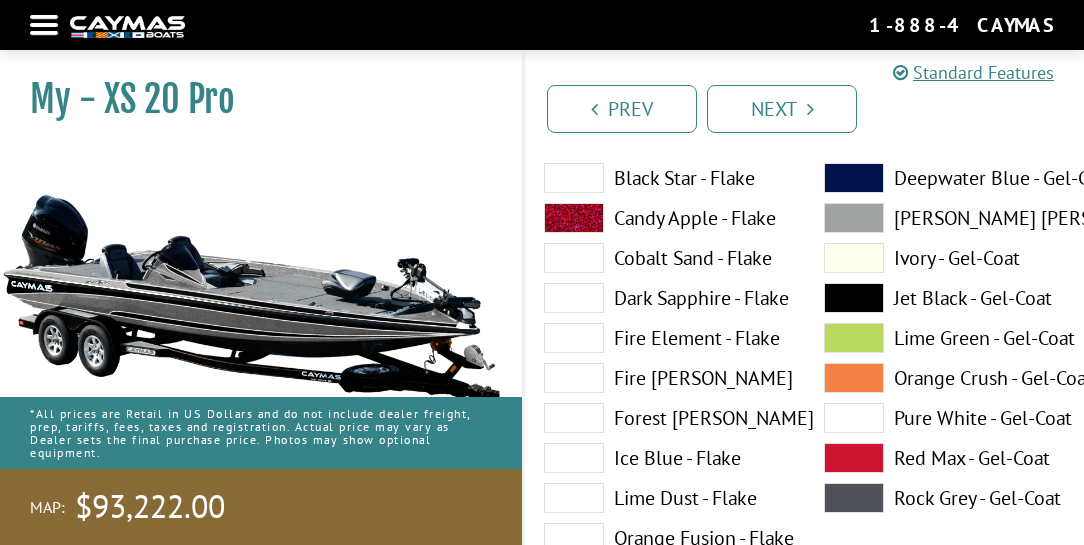 scroll, scrollTop: 171, scrollLeft: 0, axis: vertical 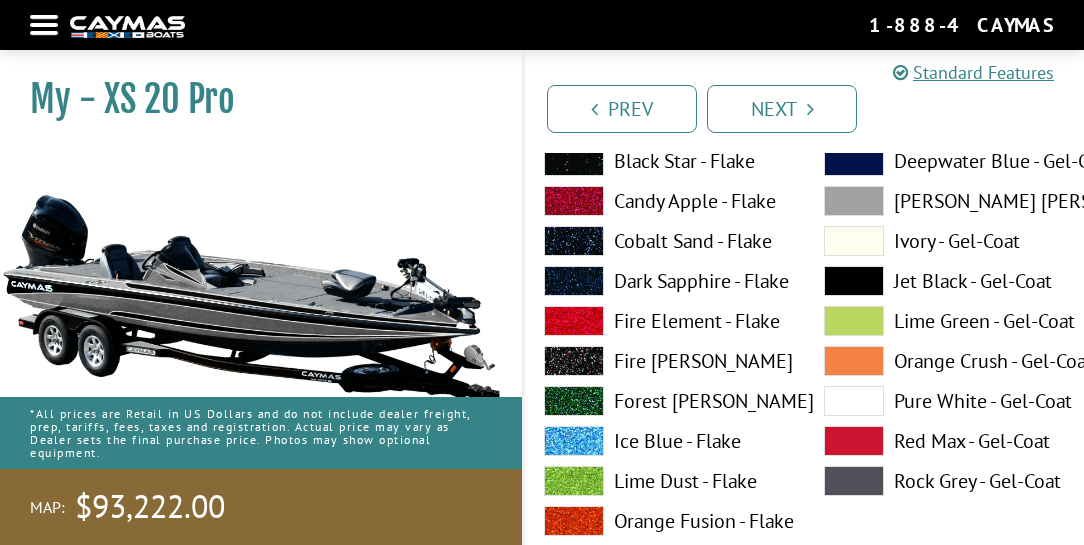 click at bounding box center (574, 281) 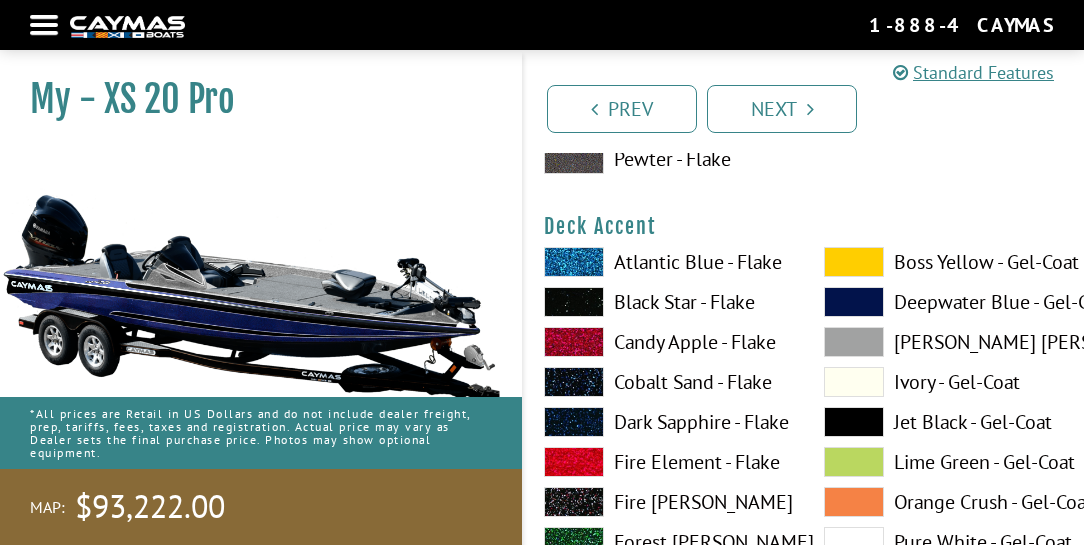 scroll, scrollTop: 914, scrollLeft: 0, axis: vertical 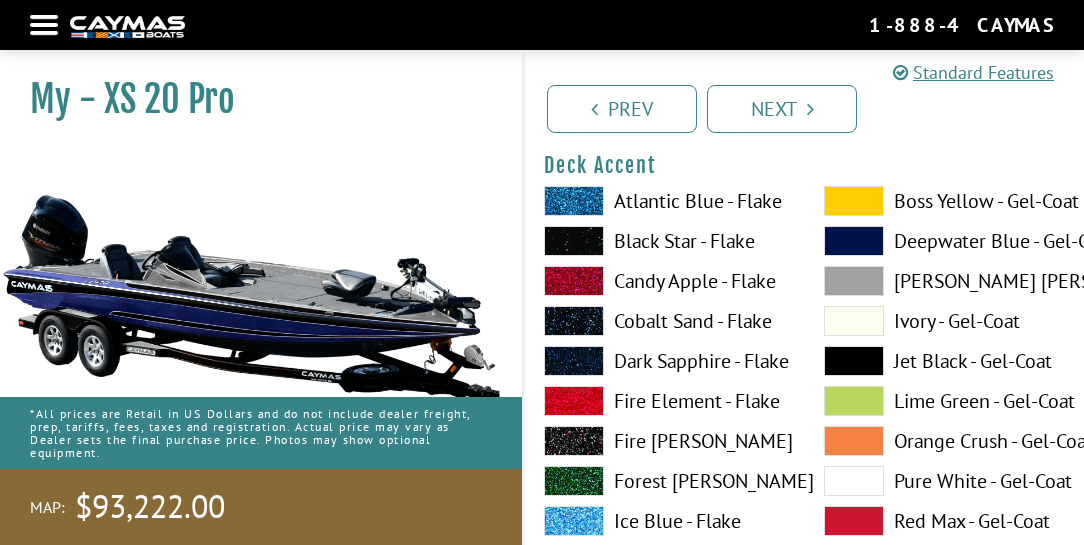 click at bounding box center (854, 201) 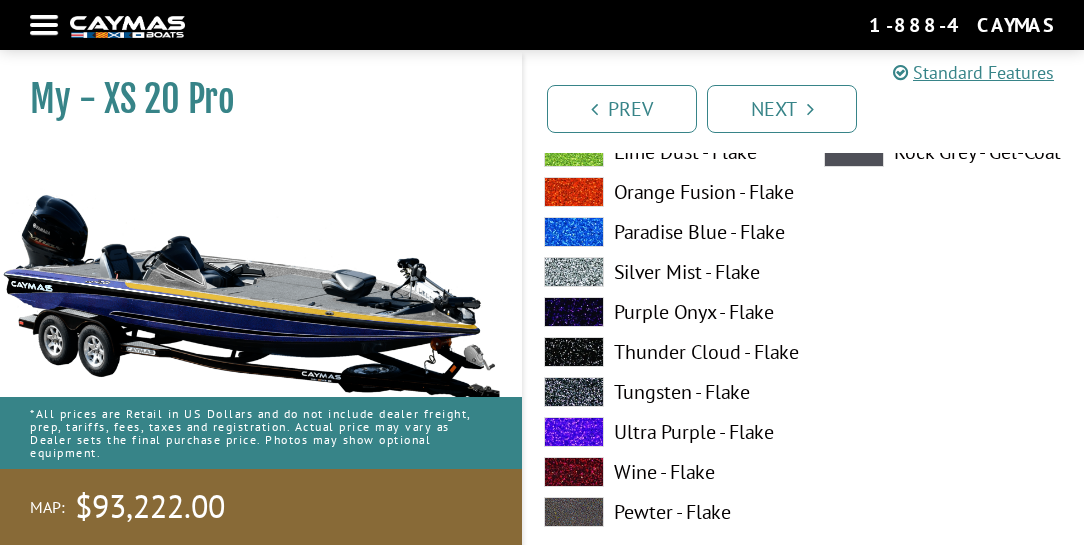 scroll, scrollTop: 1314, scrollLeft: 0, axis: vertical 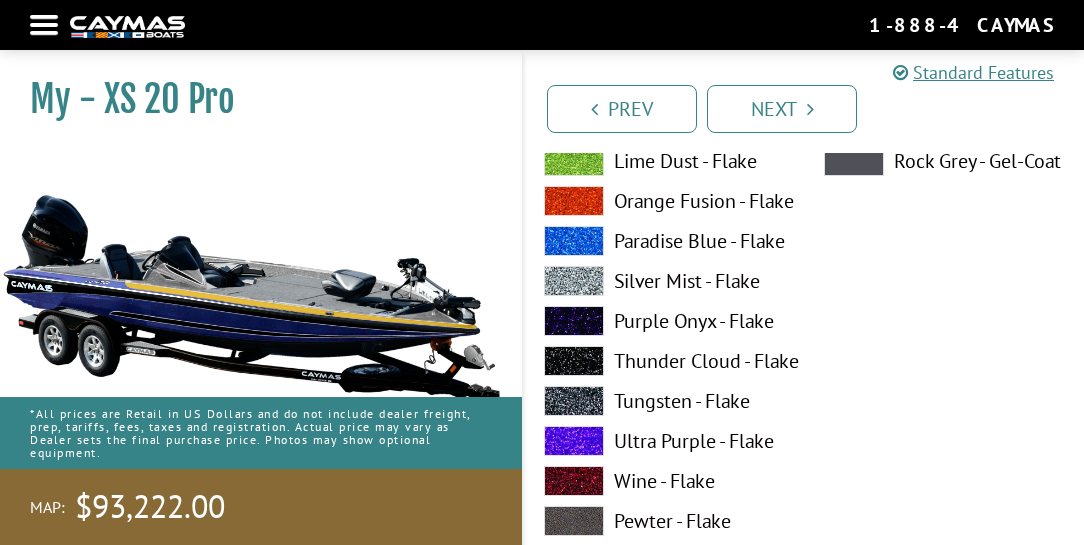click on "Thunder Cloud - Flake" at bounding box center (664, 361) 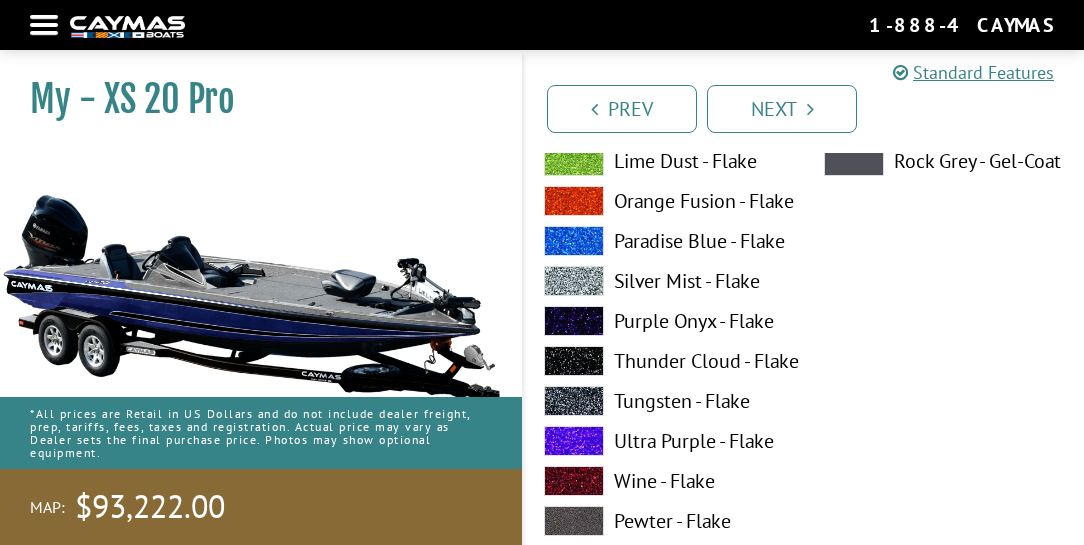 click on "Silver Mist - Flake" at bounding box center (664, 281) 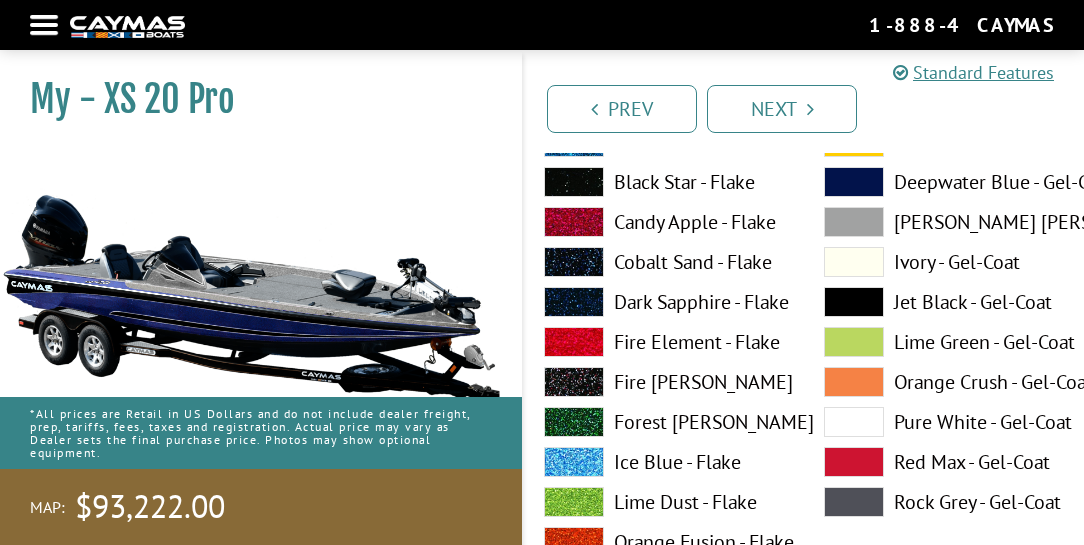 scroll, scrollTop: 971, scrollLeft: 0, axis: vertical 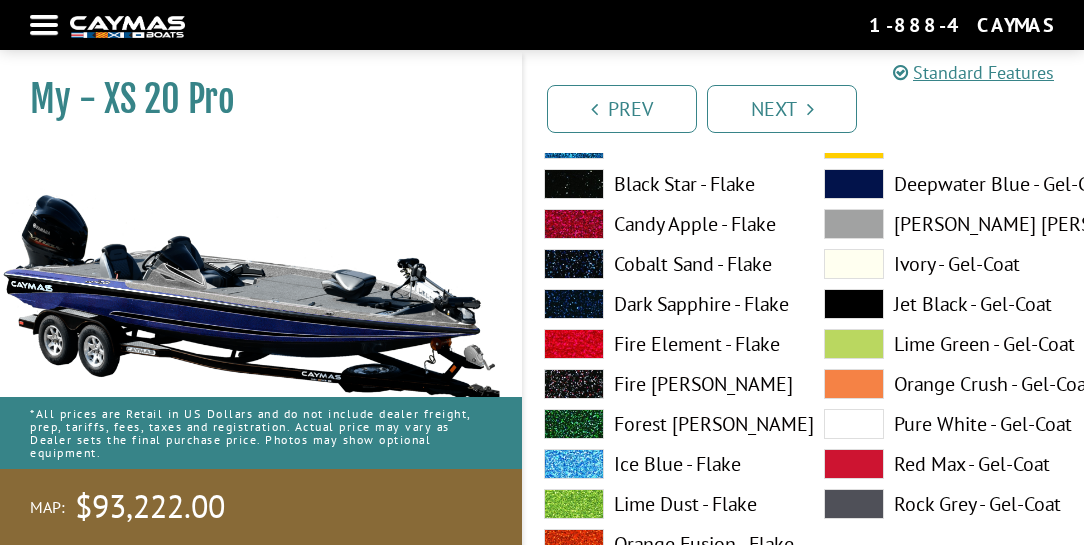 click on "Dark Sapphire - Flake" at bounding box center [664, 304] 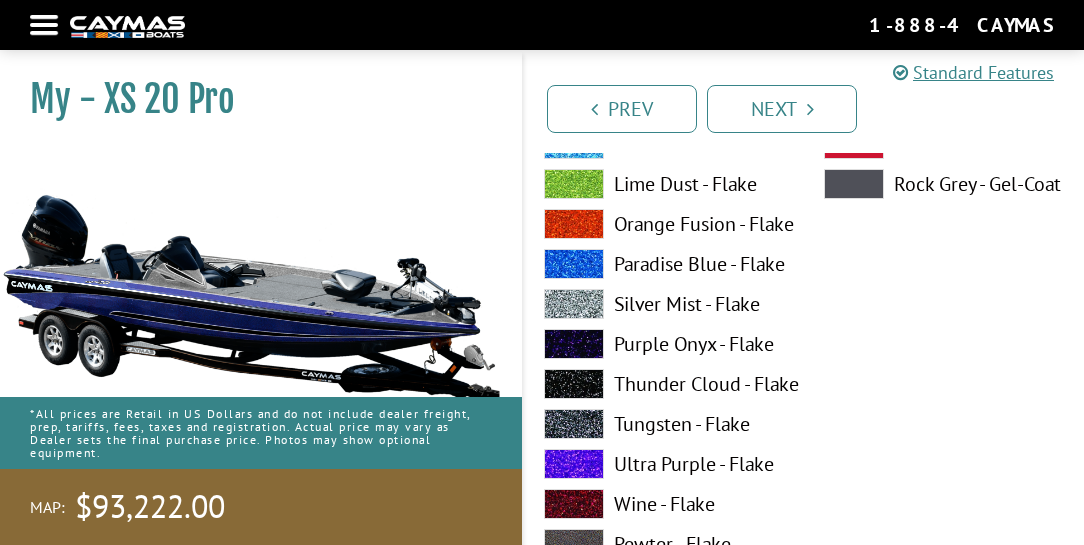 scroll, scrollTop: 2171, scrollLeft: 0, axis: vertical 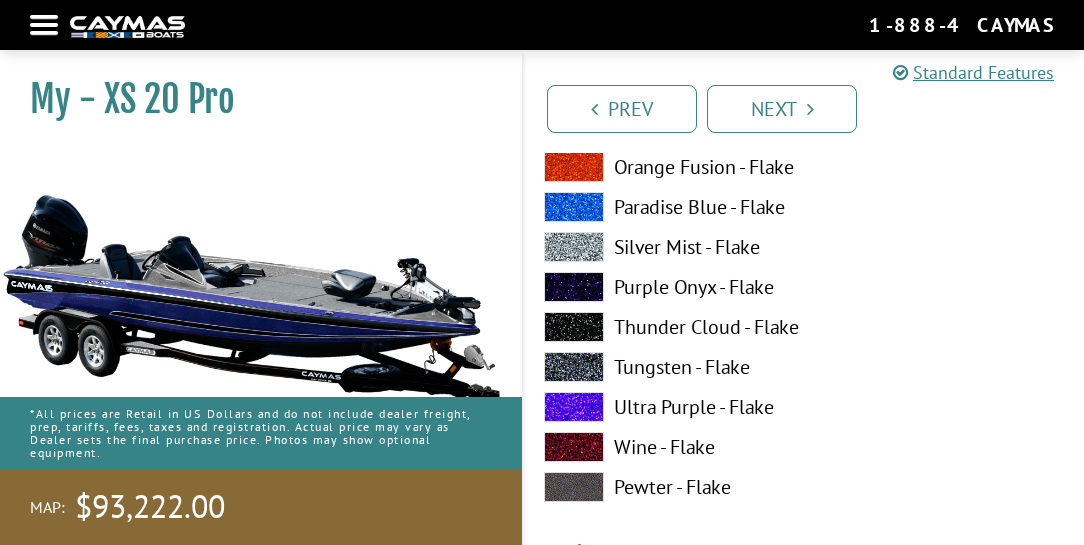click on "Pewter - Flake" at bounding box center [664, 487] 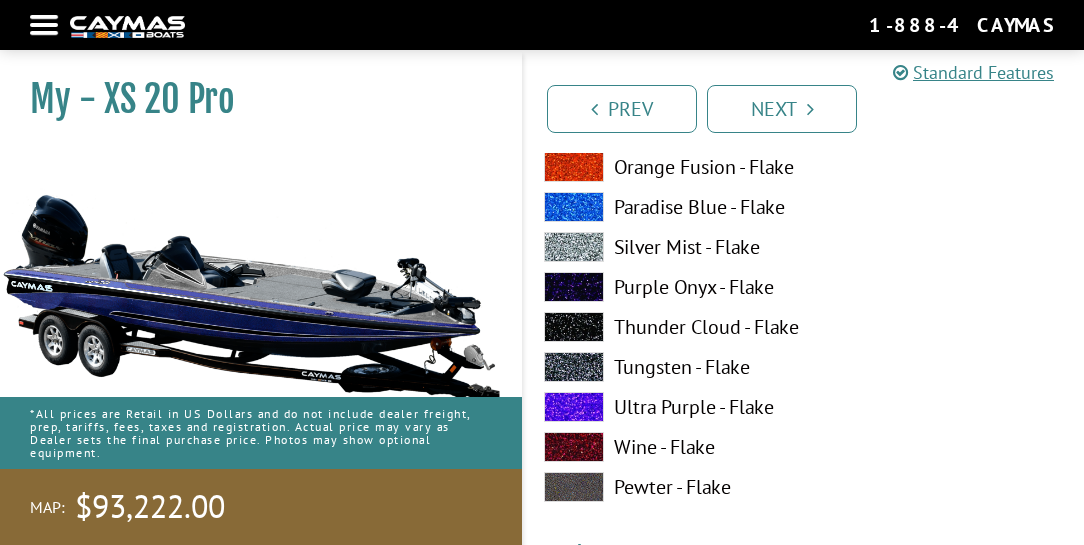 click on "Tungsten - Flake" at bounding box center (664, 367) 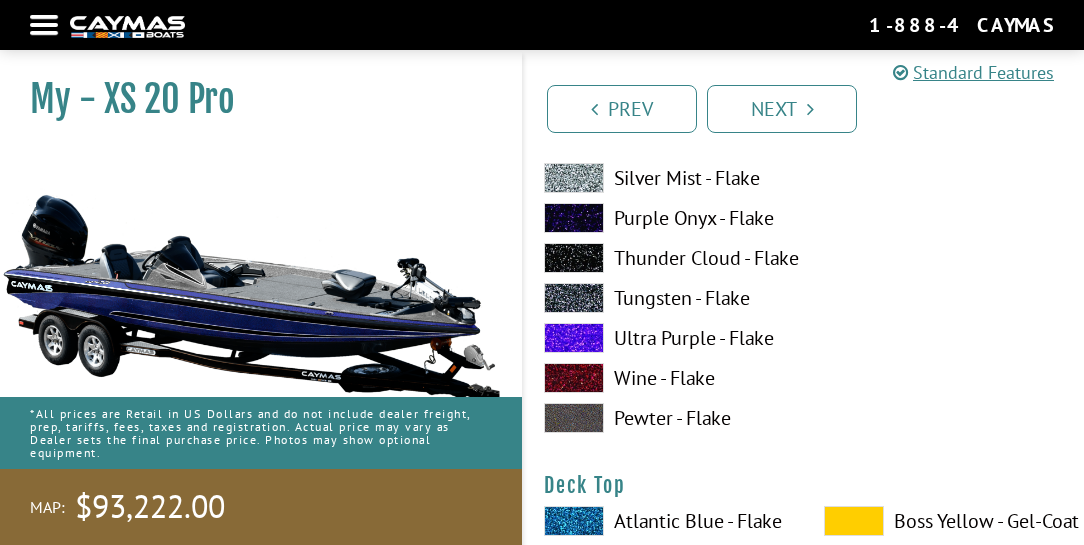 scroll, scrollTop: 2514, scrollLeft: 0, axis: vertical 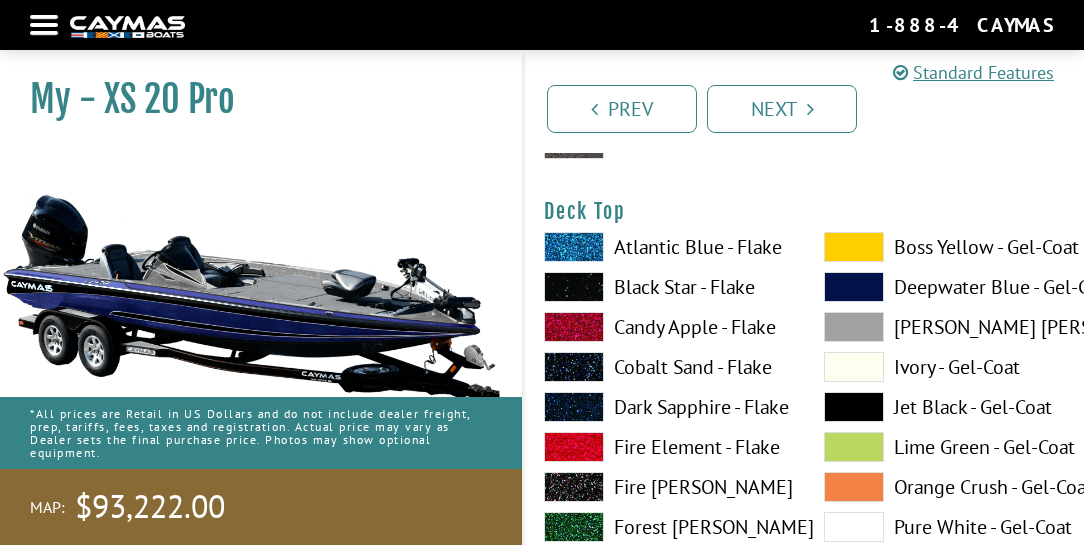 click at bounding box center [574, 367] 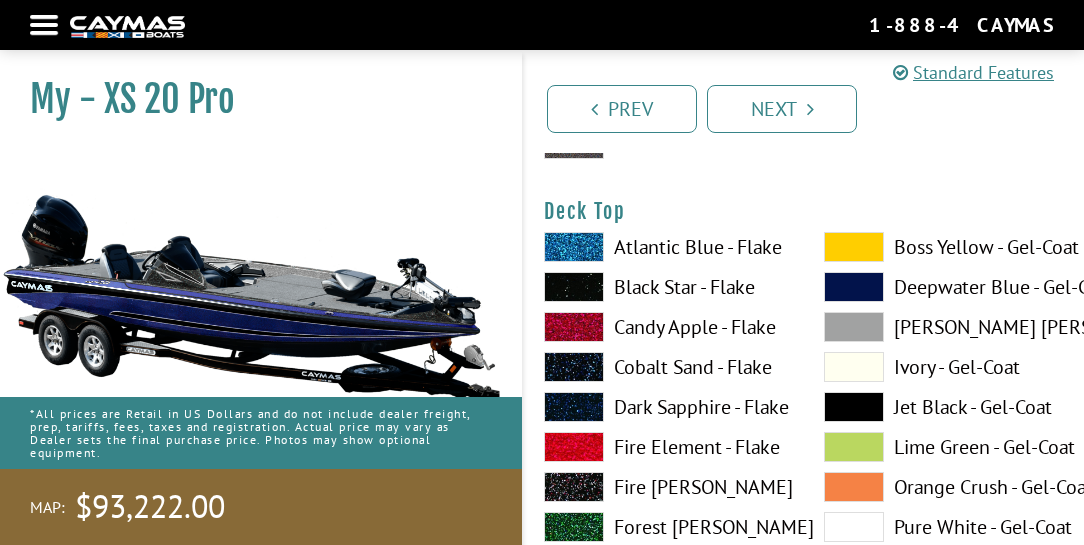 click at bounding box center (574, 367) 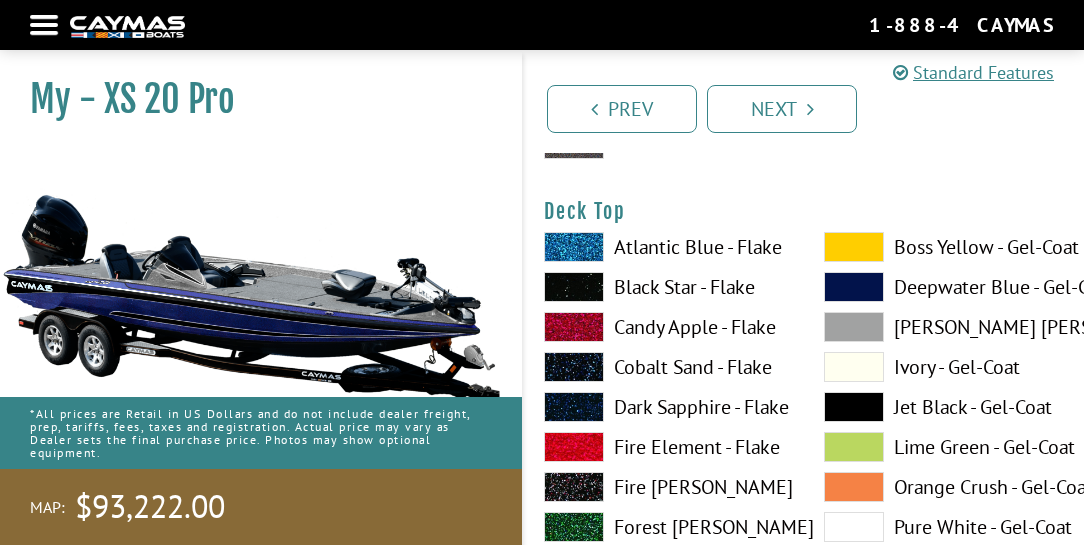 click at bounding box center [574, 407] 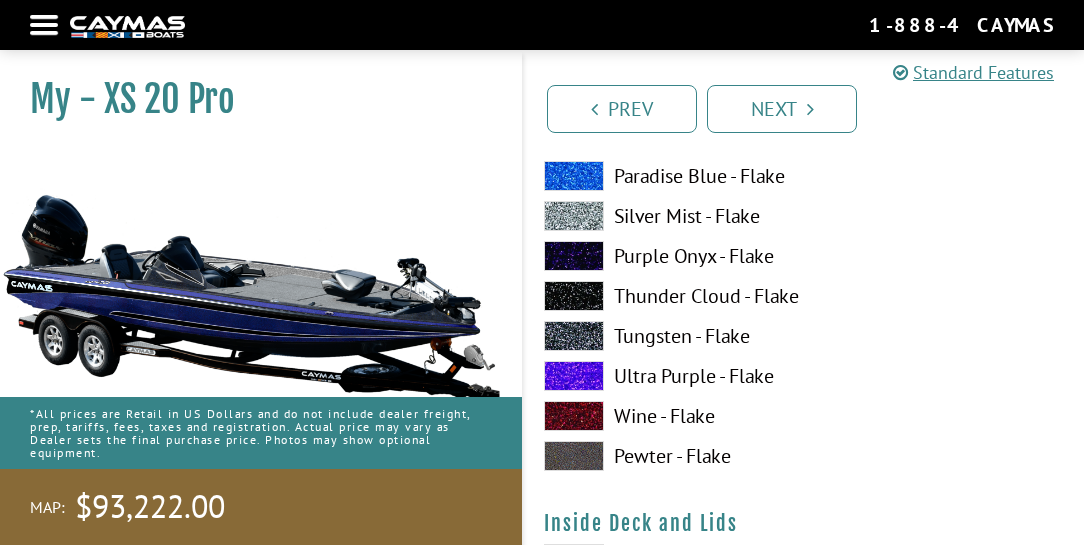 scroll, scrollTop: 3828, scrollLeft: 0, axis: vertical 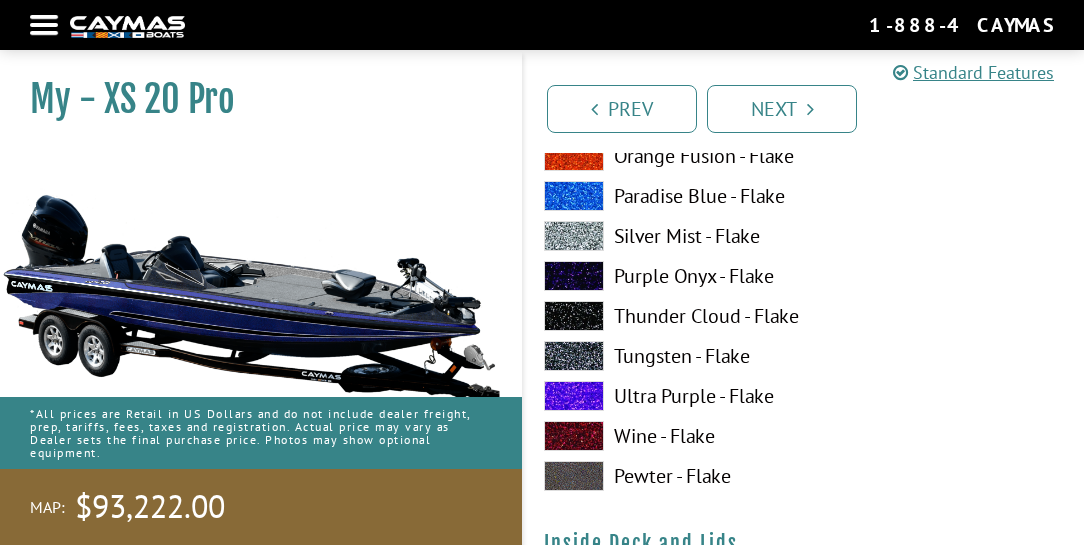 click on "Tungsten - Flake" at bounding box center (664, 356) 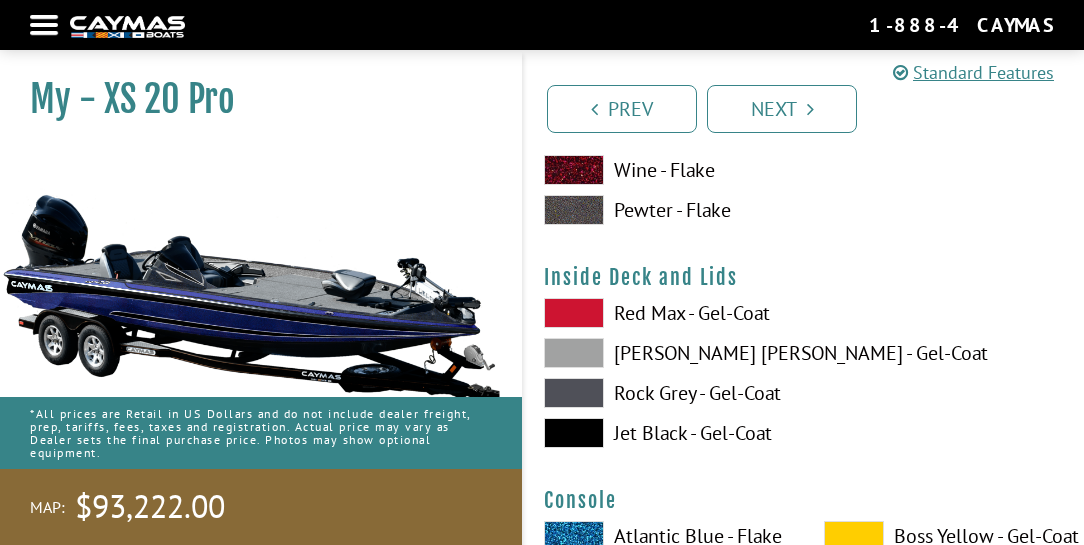 scroll, scrollTop: 4114, scrollLeft: 0, axis: vertical 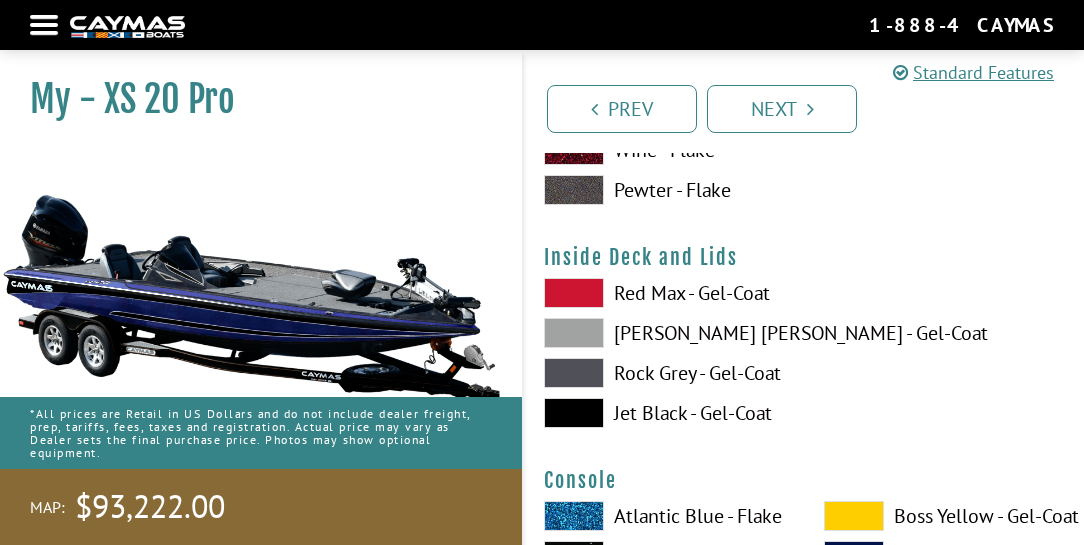click on "Jet Black - Gel-Coat" at bounding box center [664, 413] 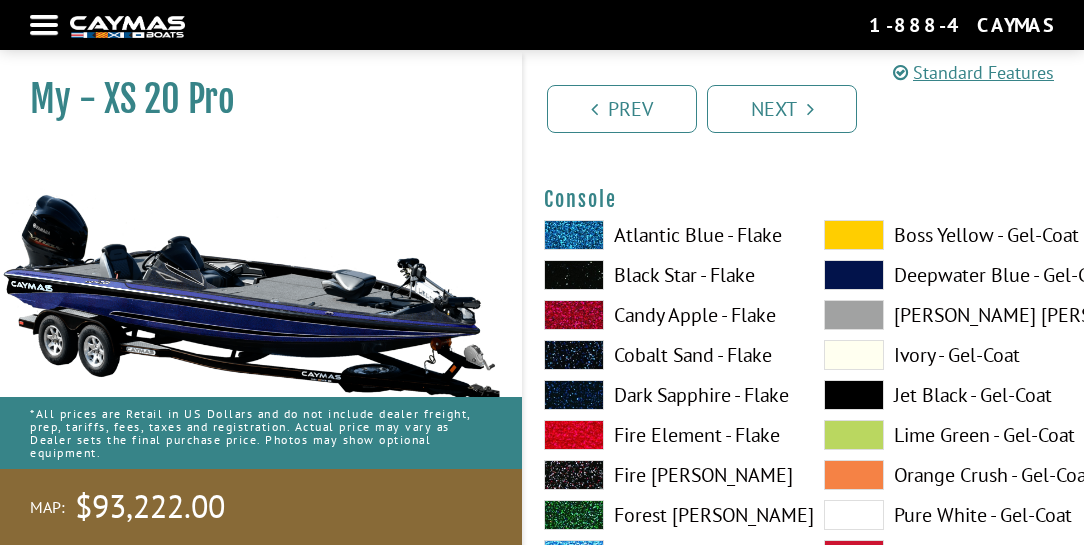 scroll, scrollTop: 4457, scrollLeft: 0, axis: vertical 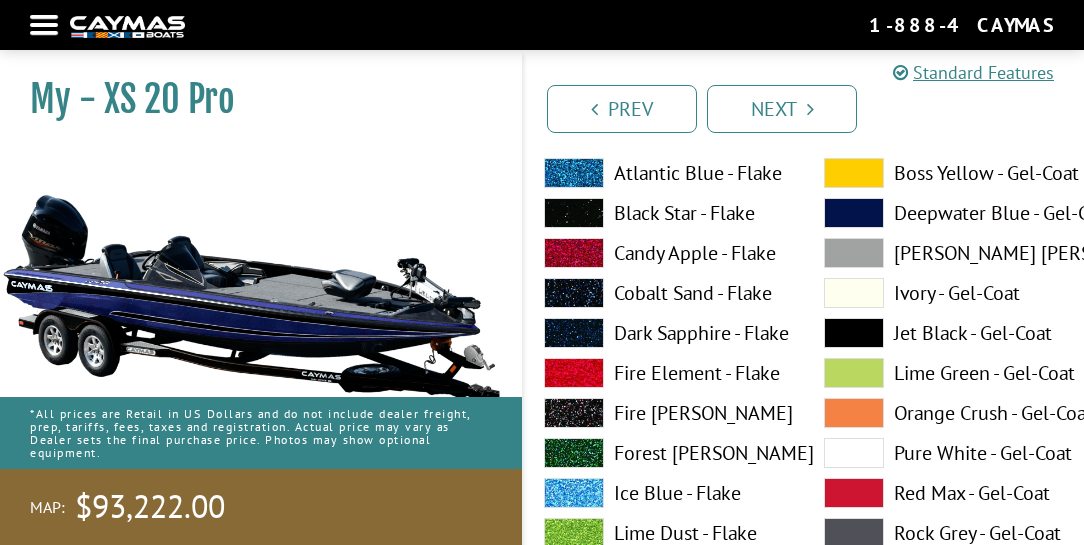 click on "Dark Sapphire - Flake" at bounding box center [664, 333] 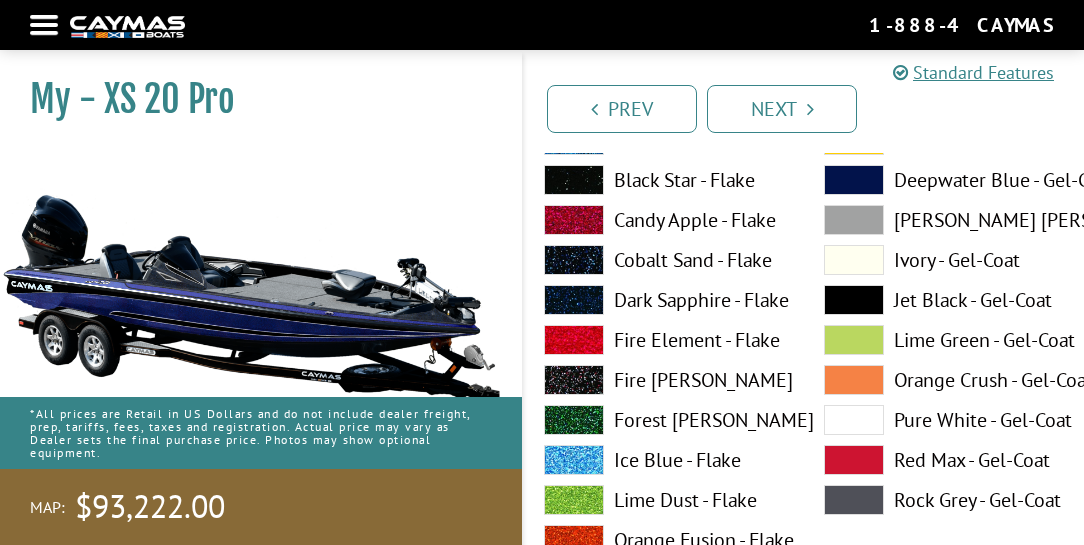 scroll, scrollTop: 5314, scrollLeft: 0, axis: vertical 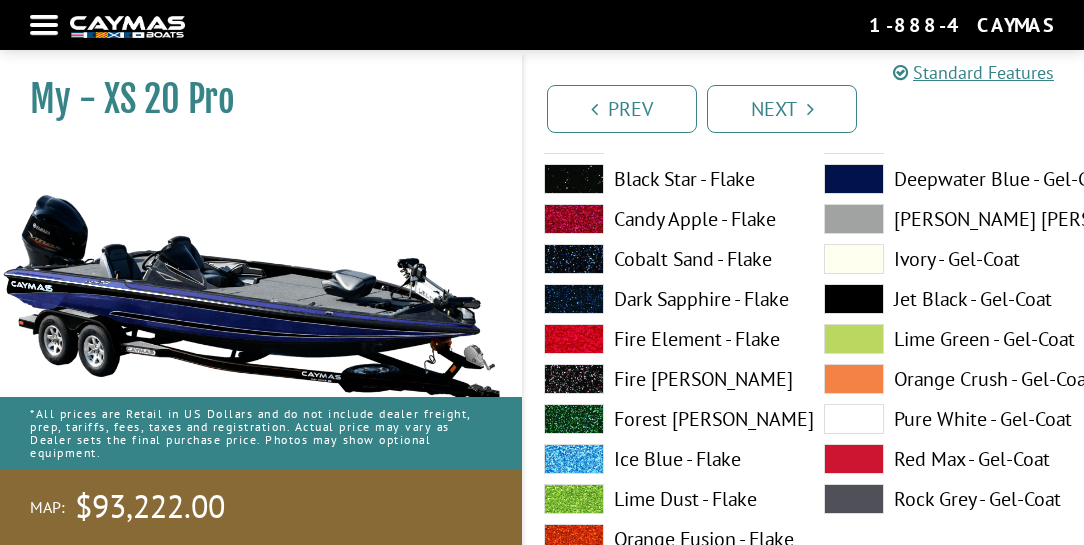 click on "Dark Sapphire - Flake" at bounding box center (664, 299) 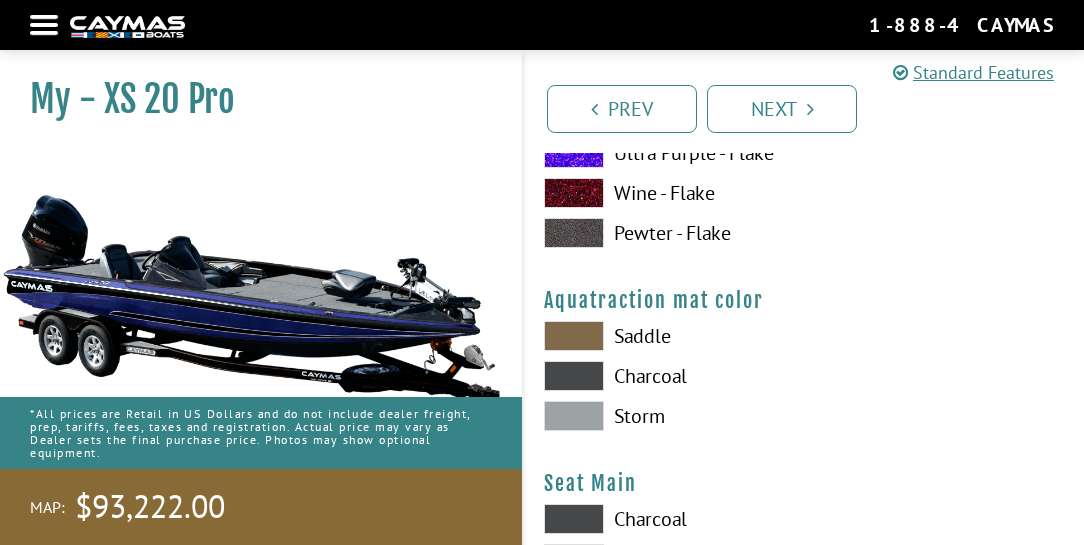 scroll, scrollTop: 10514, scrollLeft: 0, axis: vertical 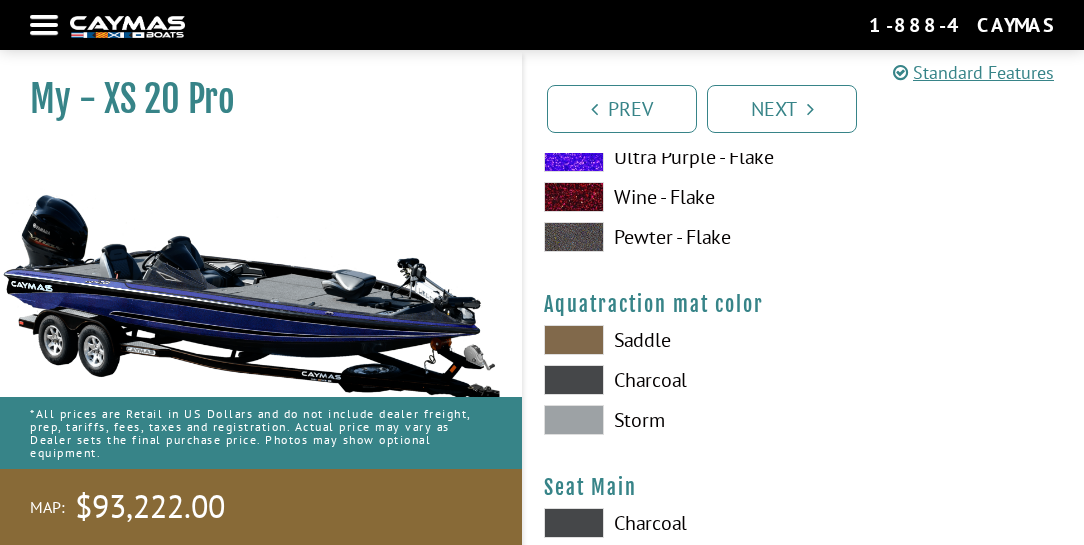 click on "Saddle" at bounding box center (664, 340) 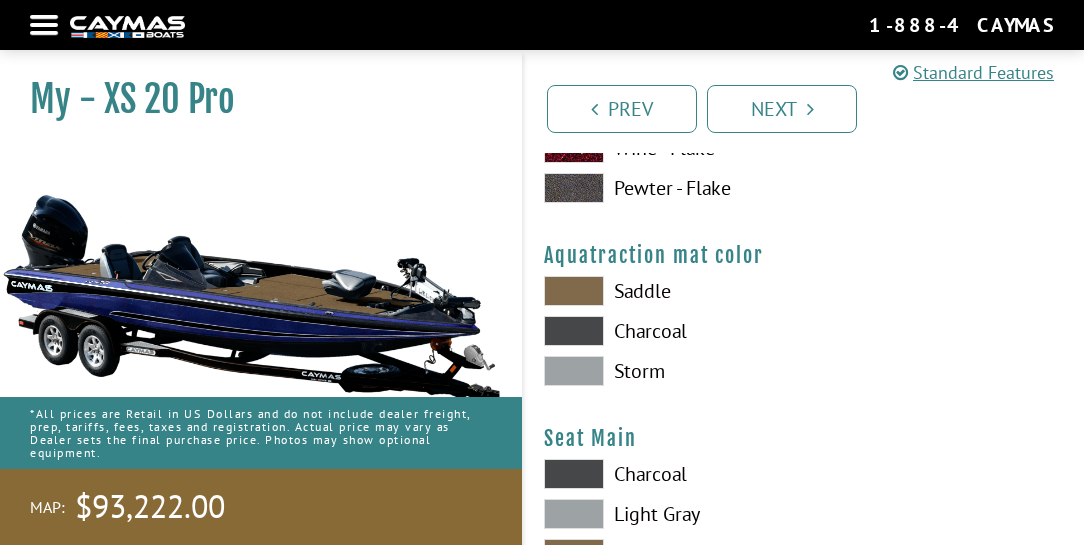 scroll, scrollTop: 10742, scrollLeft: 0, axis: vertical 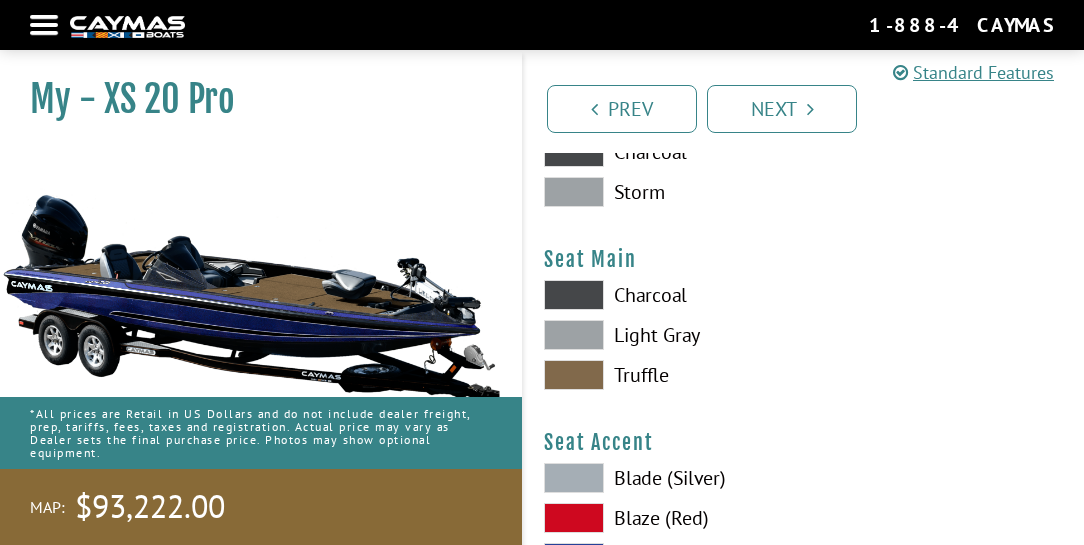 click on "Truffle" at bounding box center (664, 375) 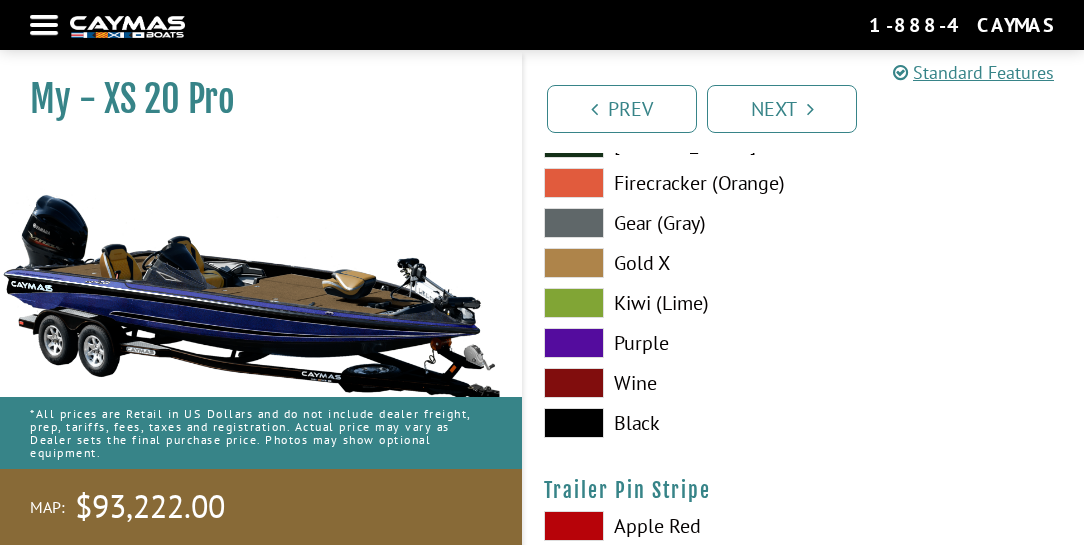 scroll, scrollTop: 11200, scrollLeft: 0, axis: vertical 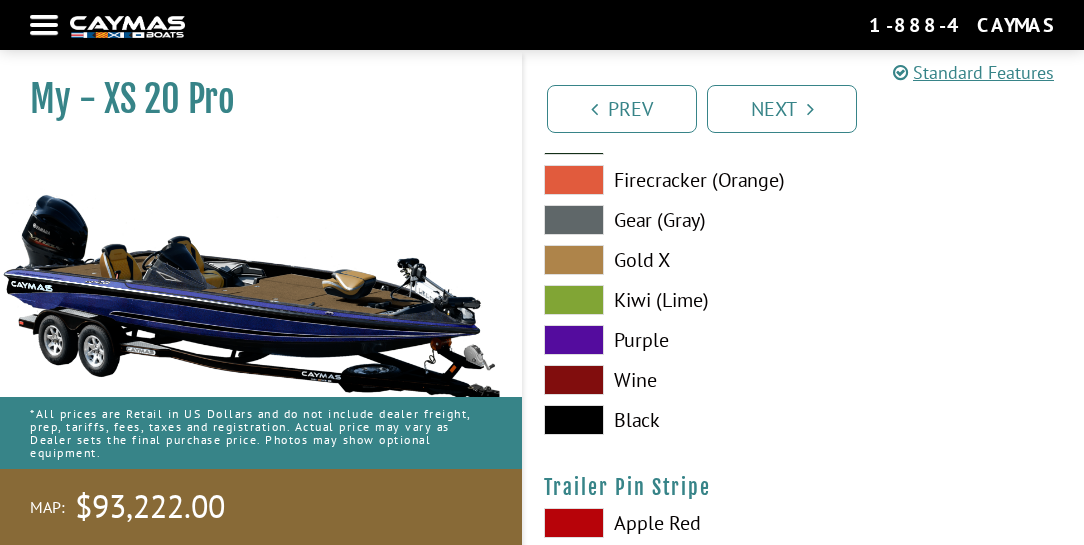 click at bounding box center (574, 420) 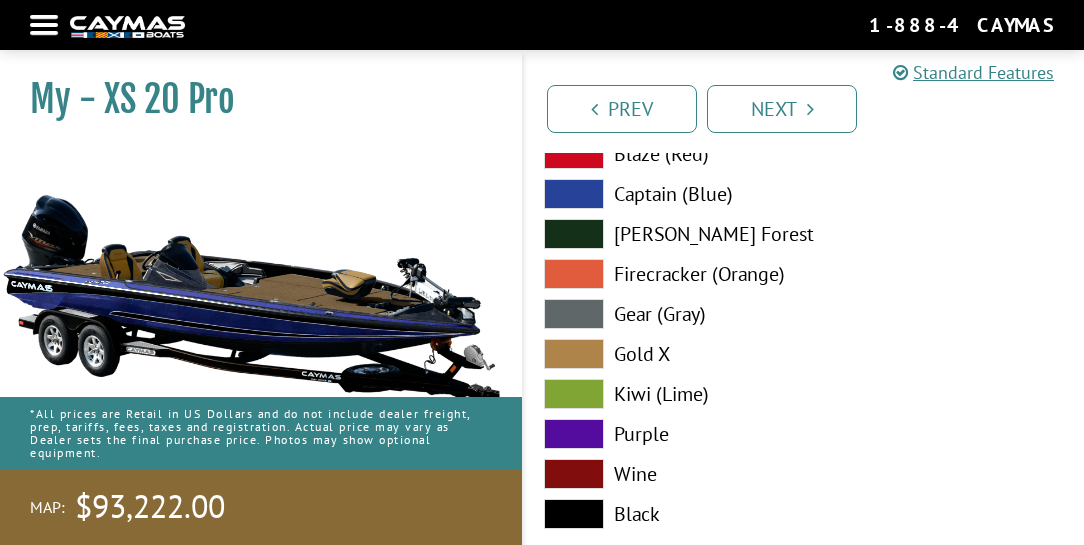 scroll, scrollTop: 11085, scrollLeft: 0, axis: vertical 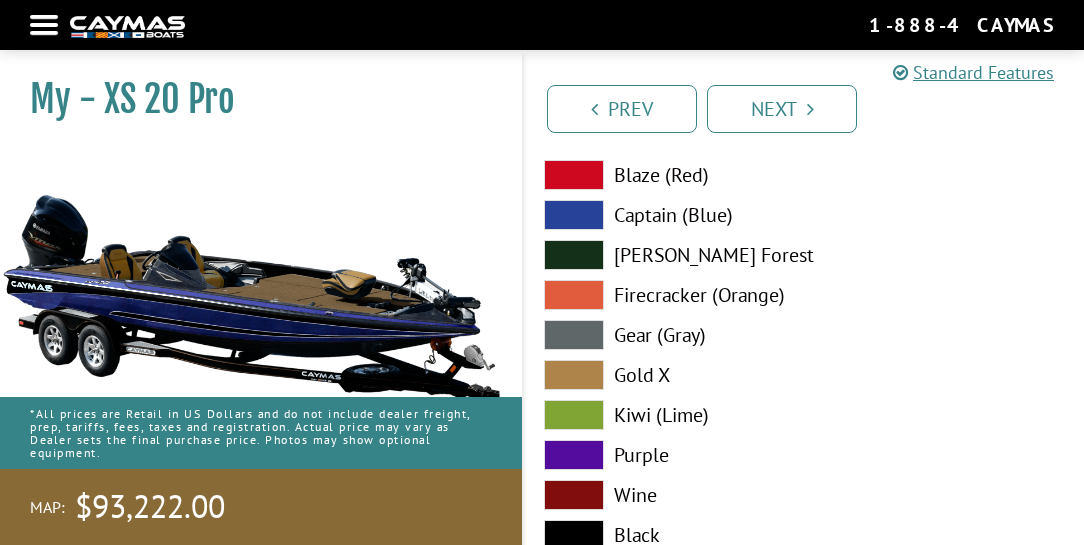 click at bounding box center (574, 375) 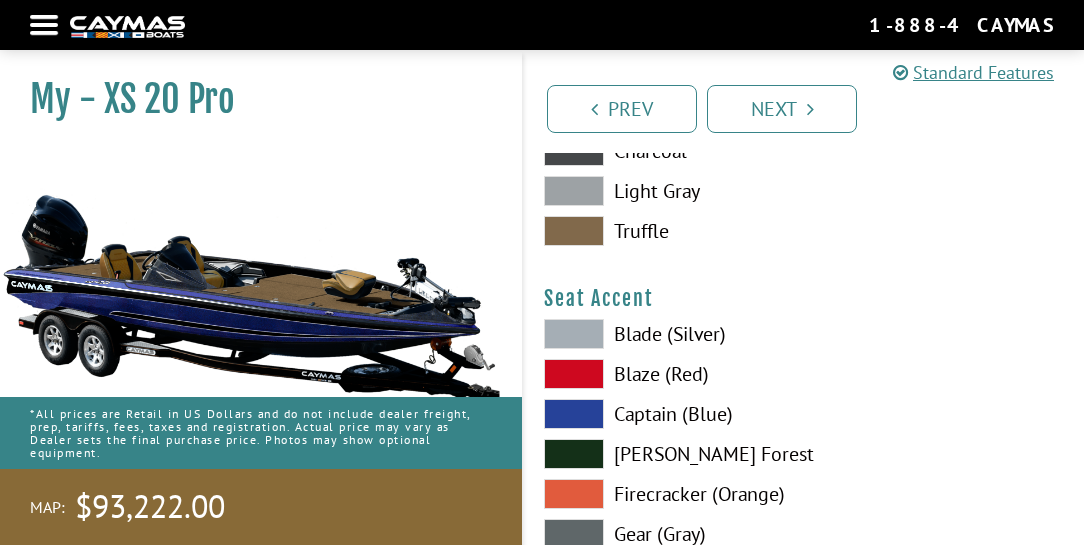 scroll, scrollTop: 10914, scrollLeft: 0, axis: vertical 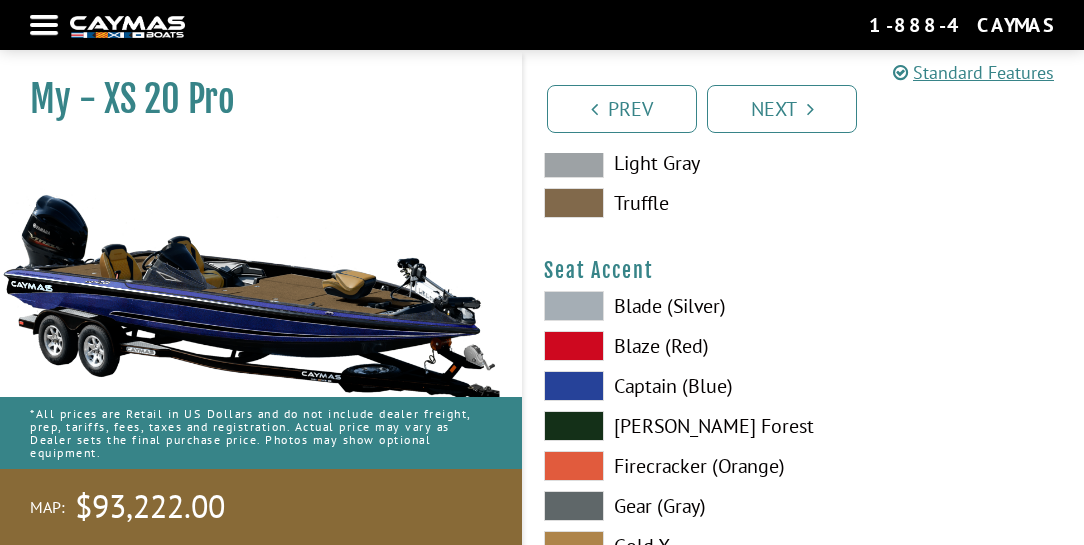 click at bounding box center [574, 306] 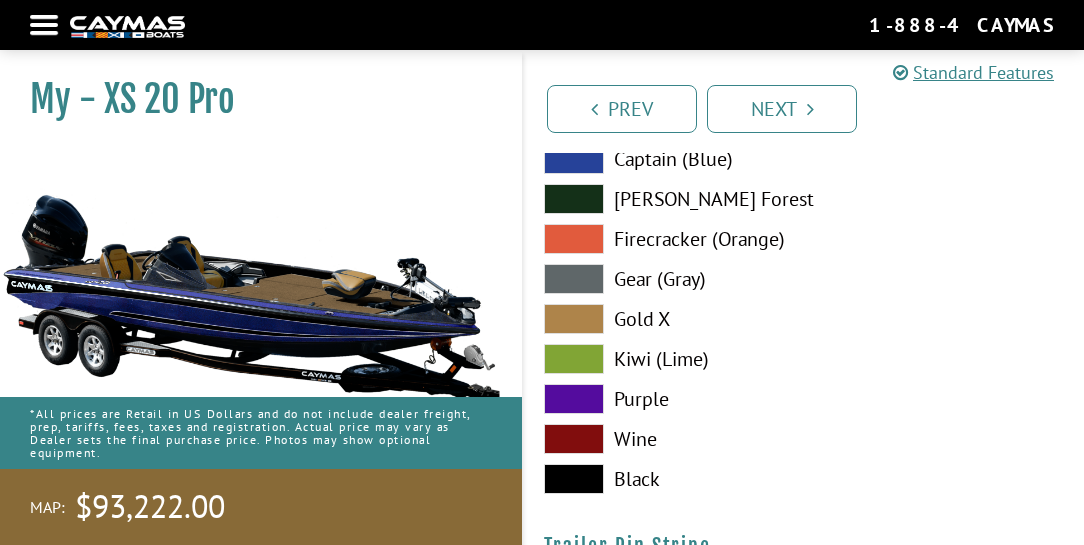 scroll, scrollTop: 11142, scrollLeft: 0, axis: vertical 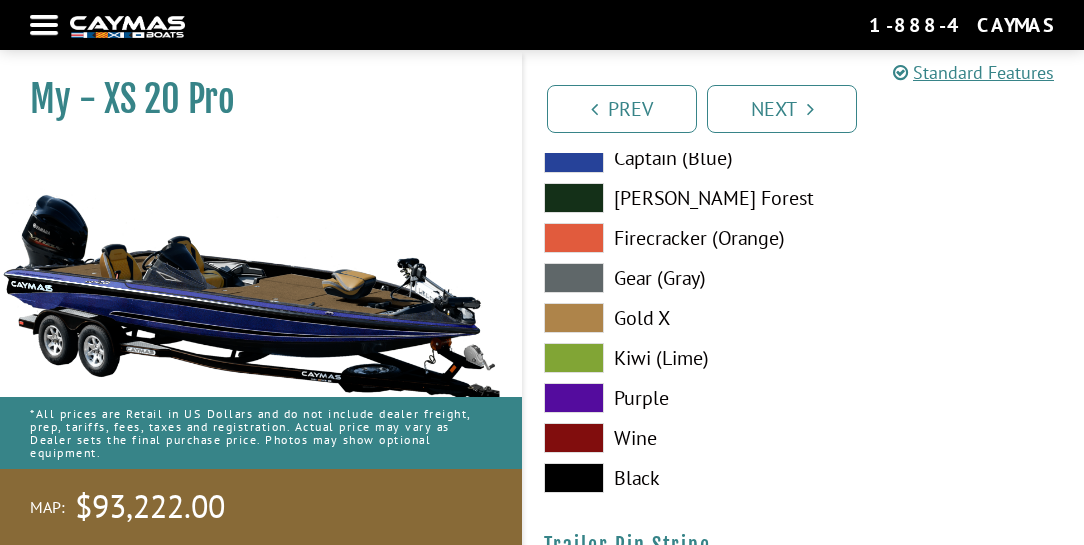 click at bounding box center [574, 478] 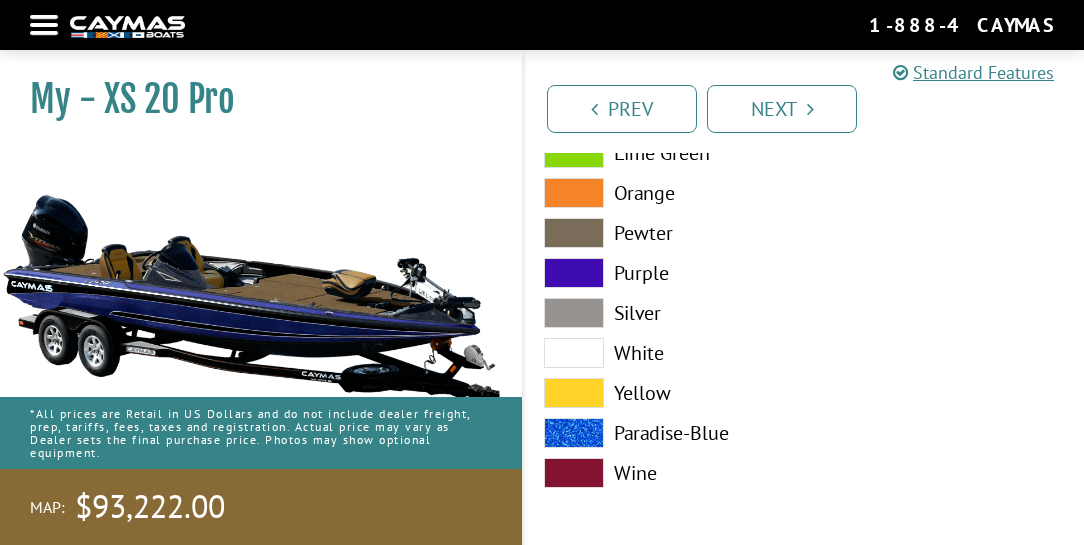 scroll, scrollTop: 11654, scrollLeft: 0, axis: vertical 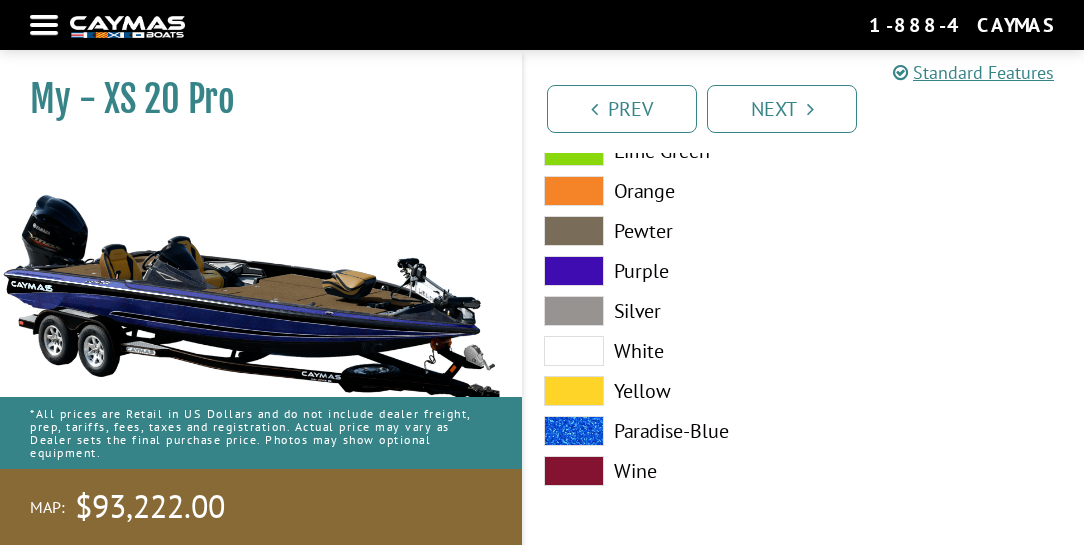 click on "Paradise-Blue" at bounding box center (664, 431) 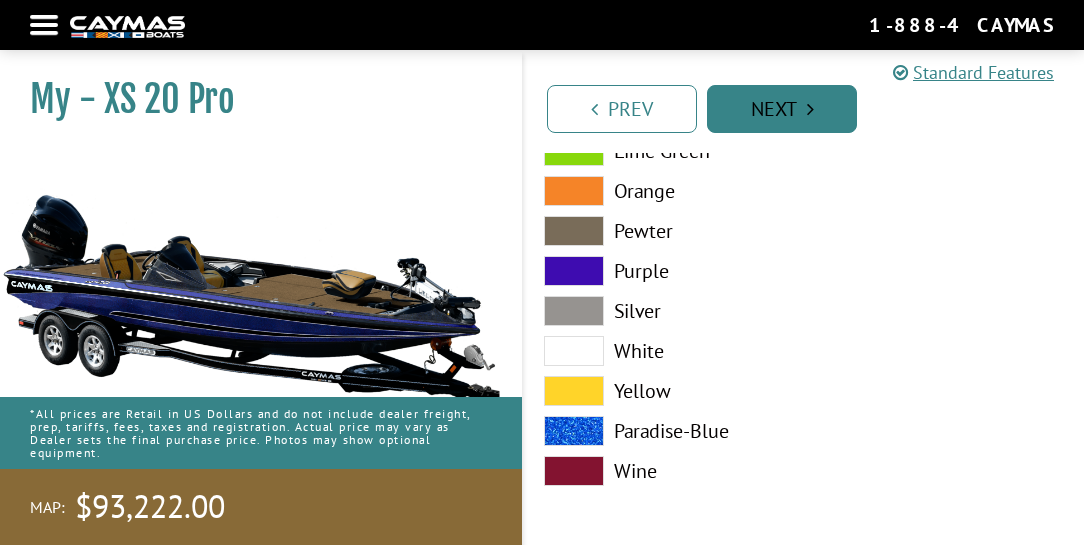 click on "Next" at bounding box center [782, 109] 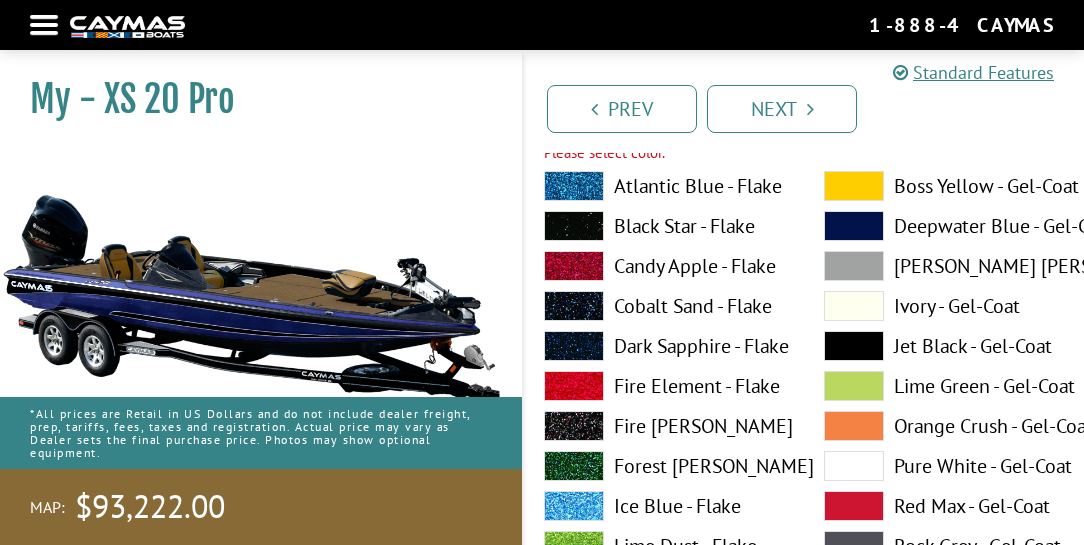 scroll, scrollTop: 6062, scrollLeft: 0, axis: vertical 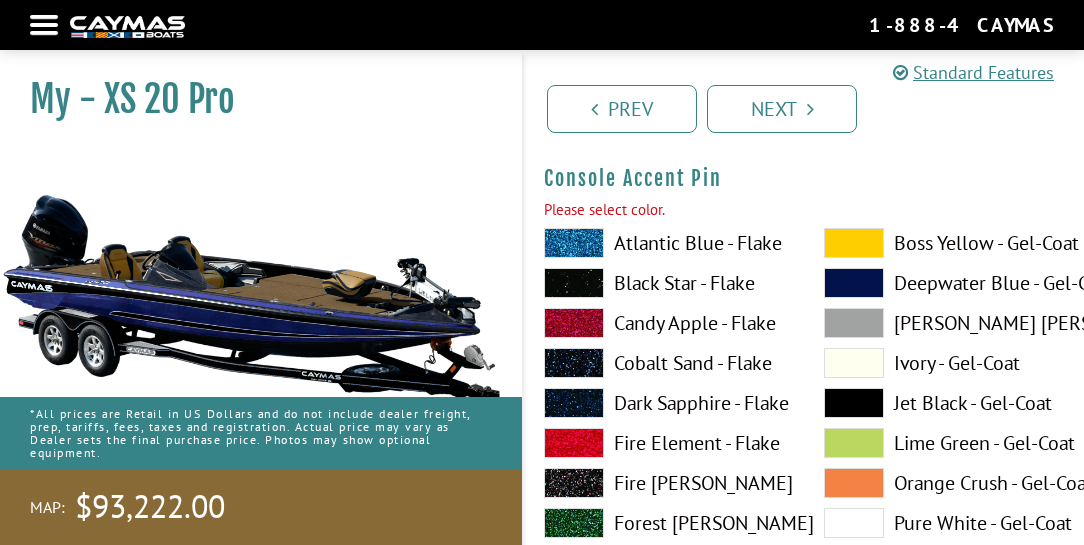 click at bounding box center [574, 283] 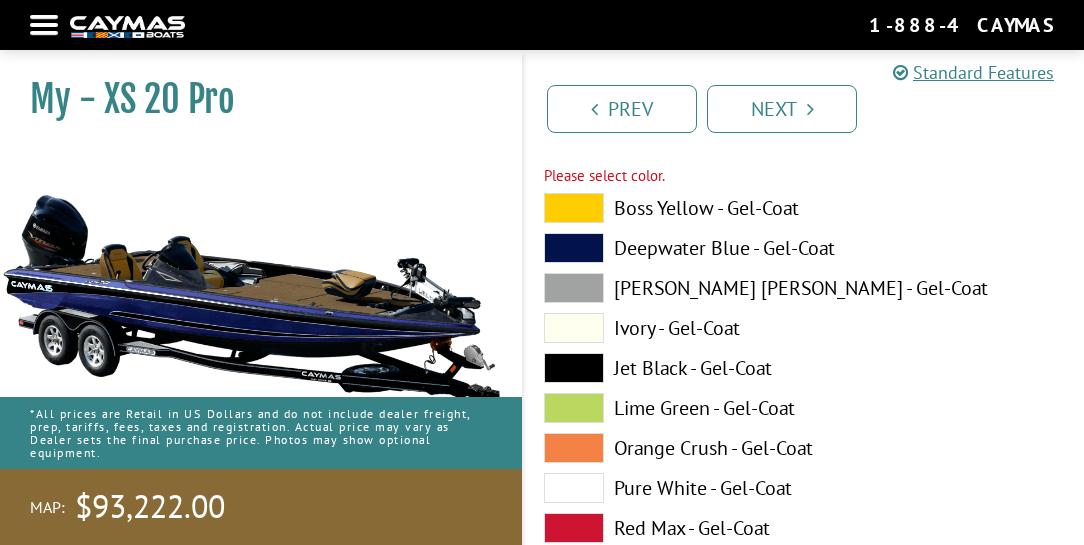 scroll, scrollTop: 6976, scrollLeft: 0, axis: vertical 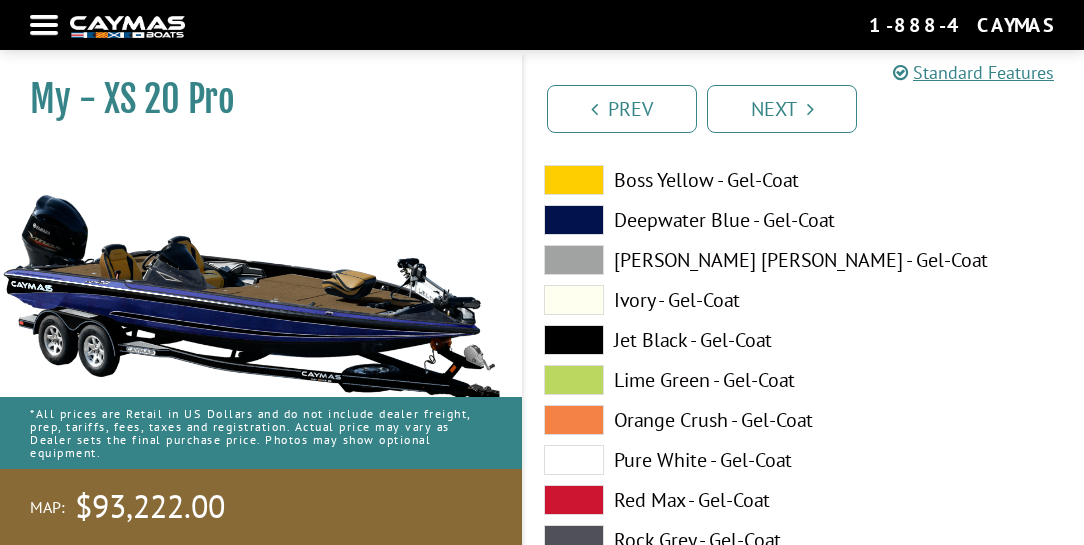 click on "Next" at bounding box center (782, 107) 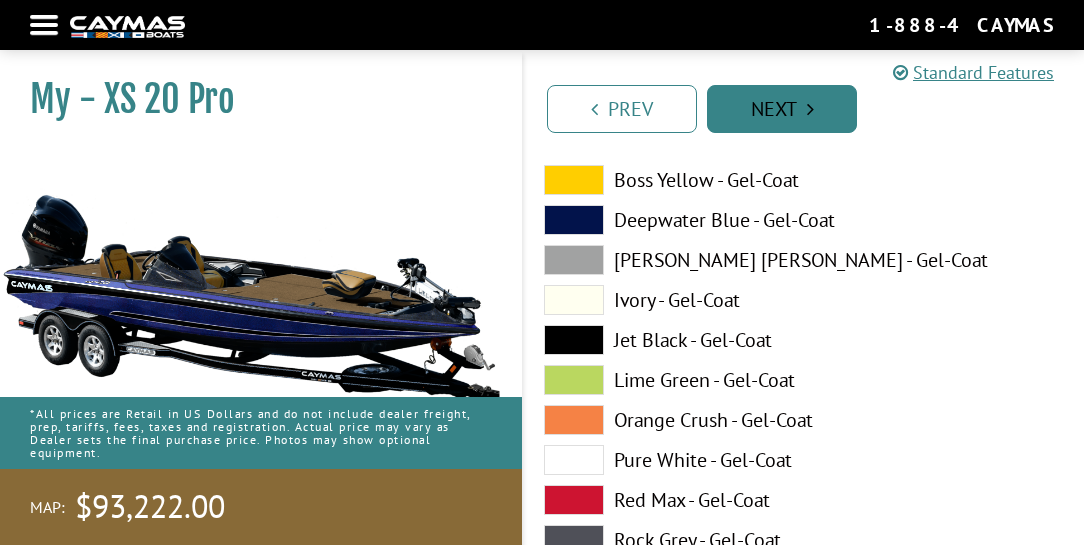 click on "Next" at bounding box center [782, 109] 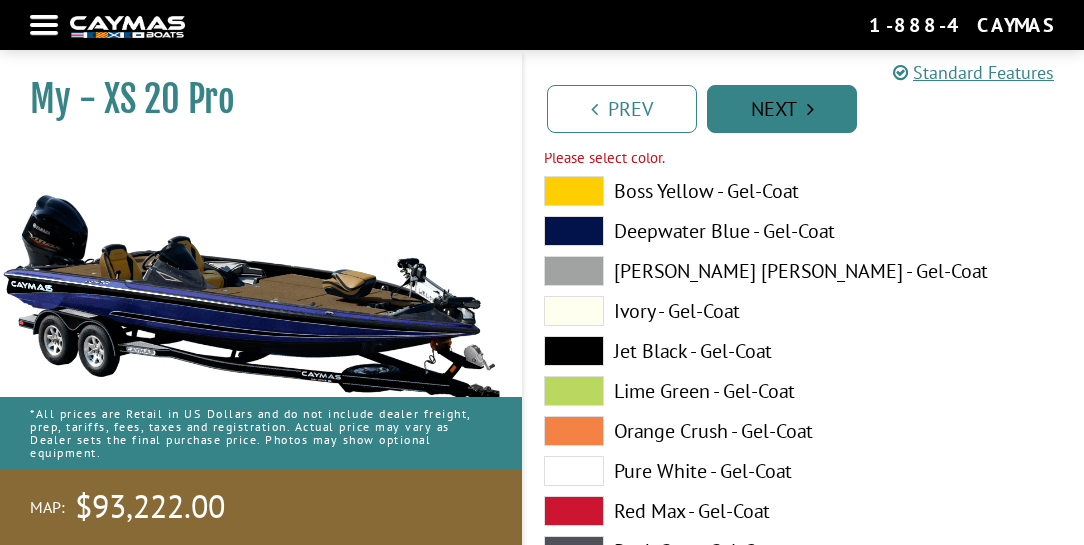 scroll, scrollTop: 6885, scrollLeft: 0, axis: vertical 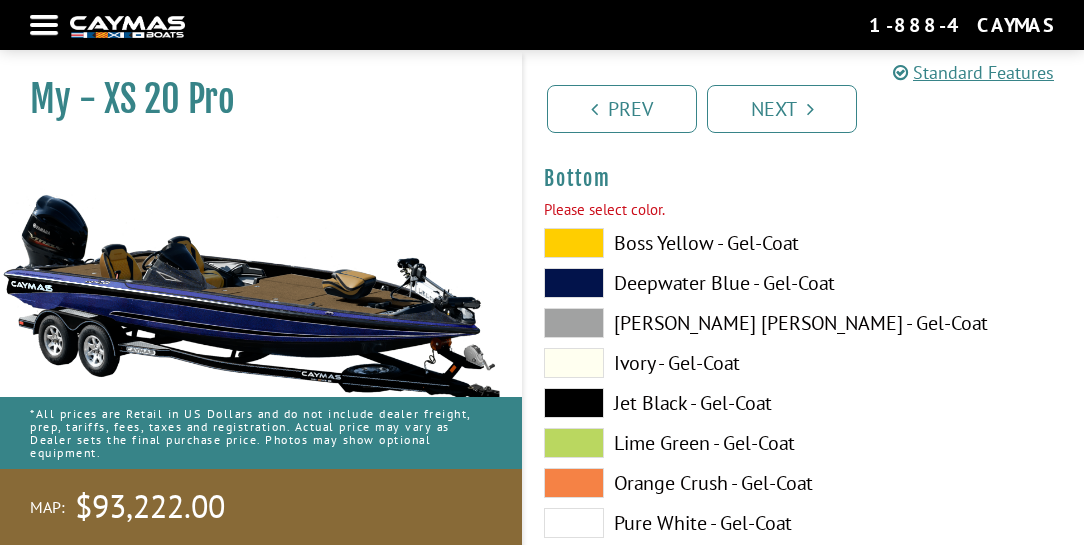 click at bounding box center [574, 283] 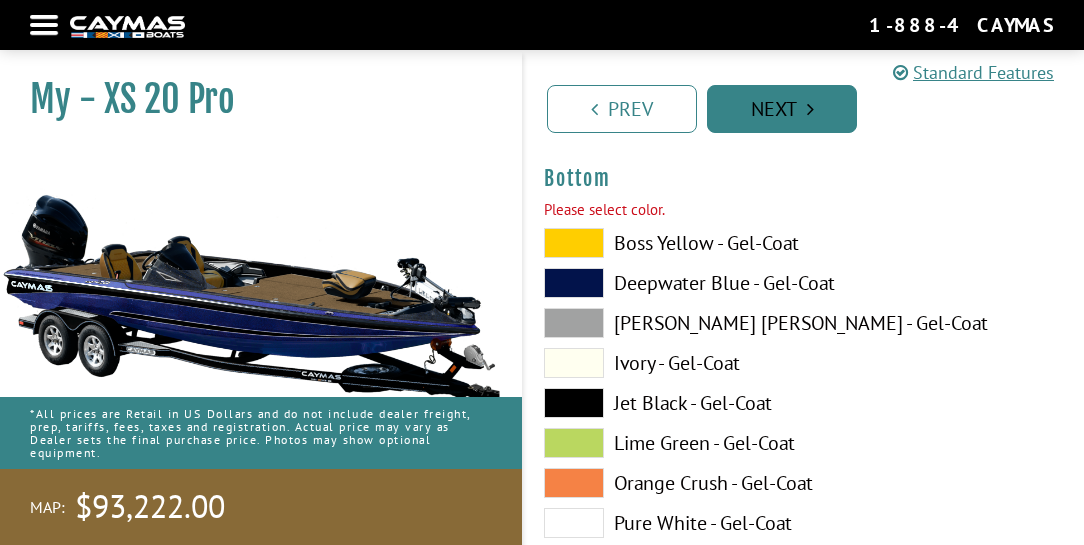 click on "Next" at bounding box center [782, 109] 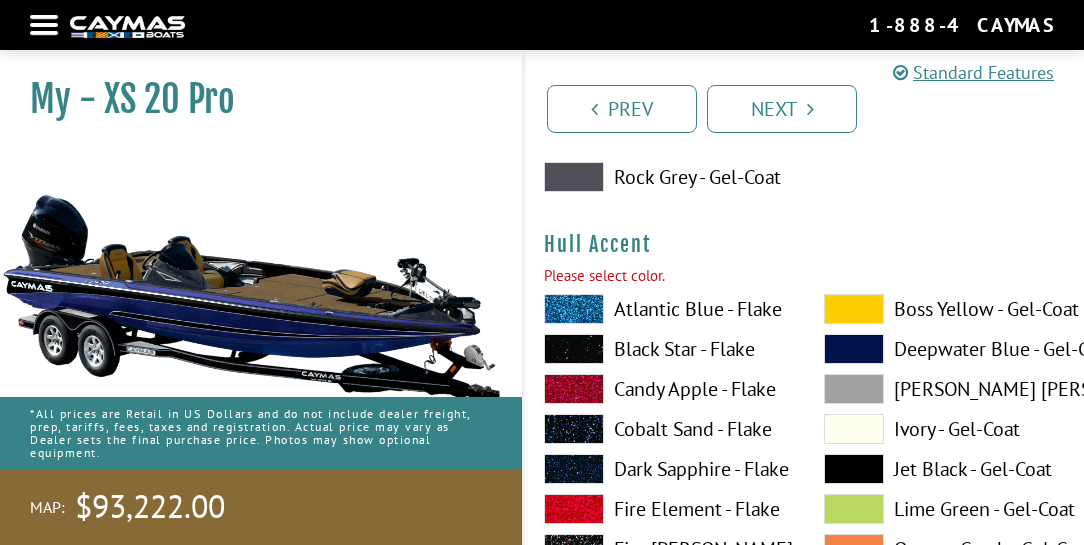 scroll, scrollTop: 7349, scrollLeft: 0, axis: vertical 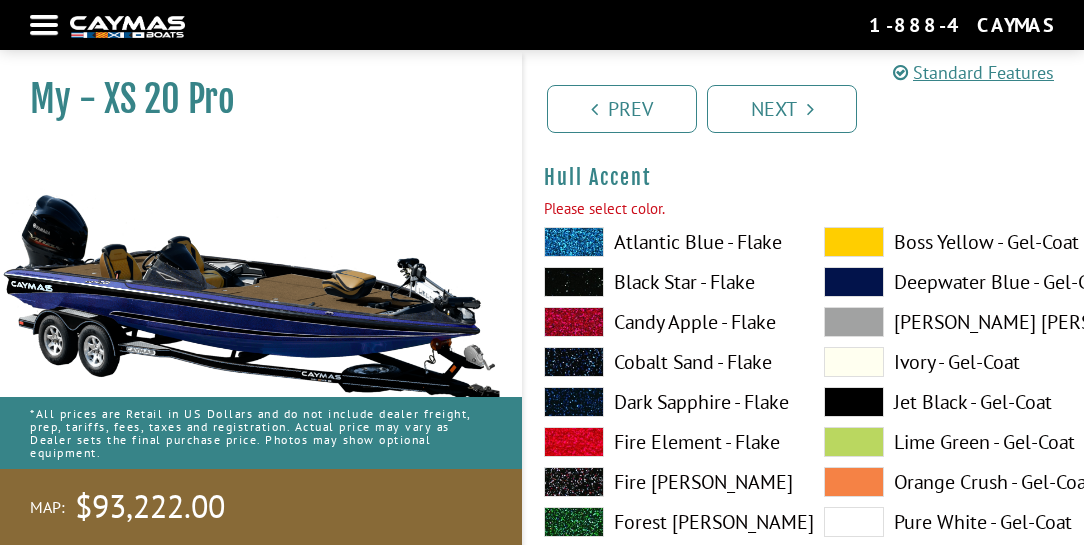 click at bounding box center (574, 282) 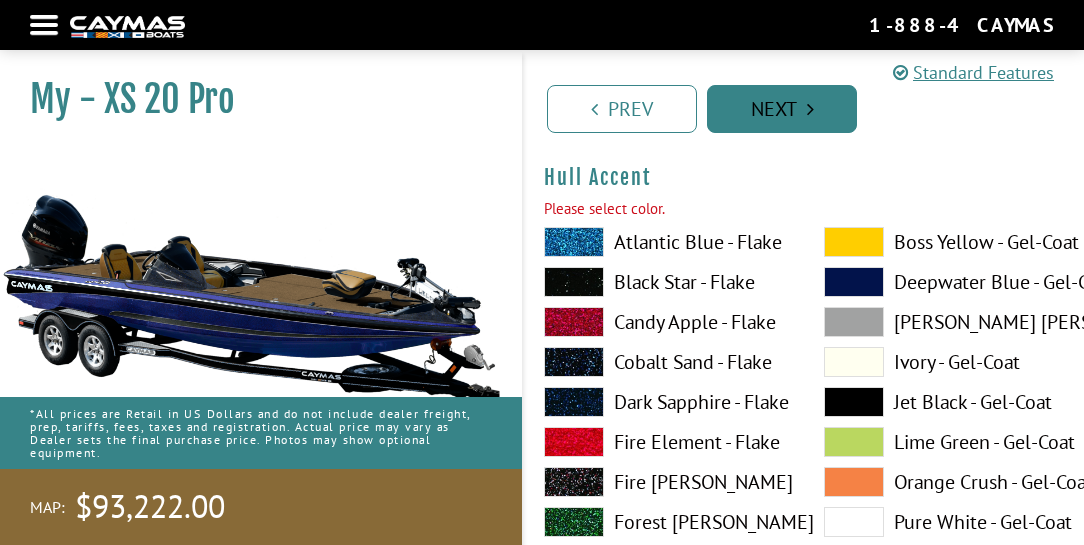 click on "Next" at bounding box center [782, 109] 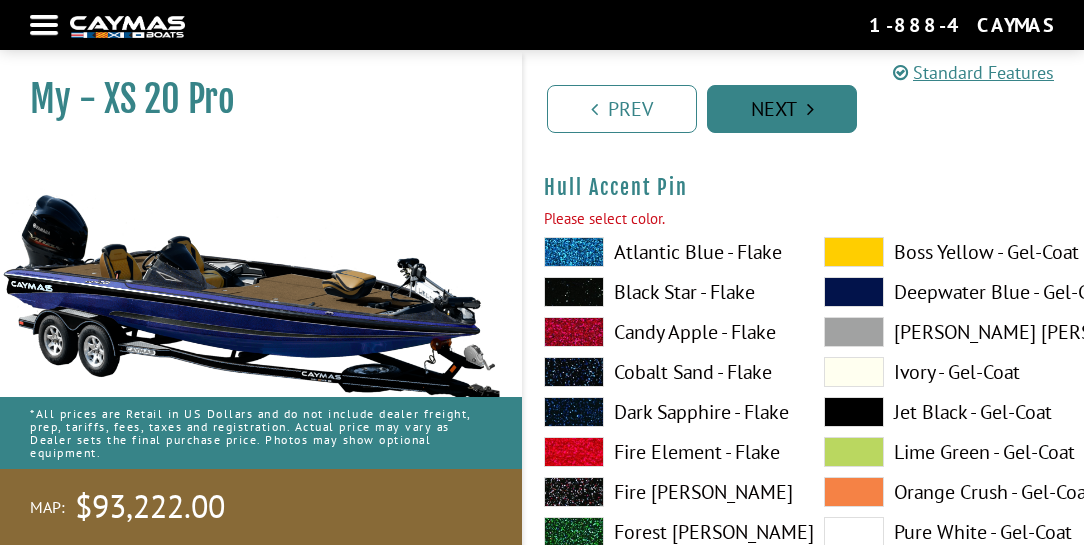 scroll, scrollTop: 8172, scrollLeft: 0, axis: vertical 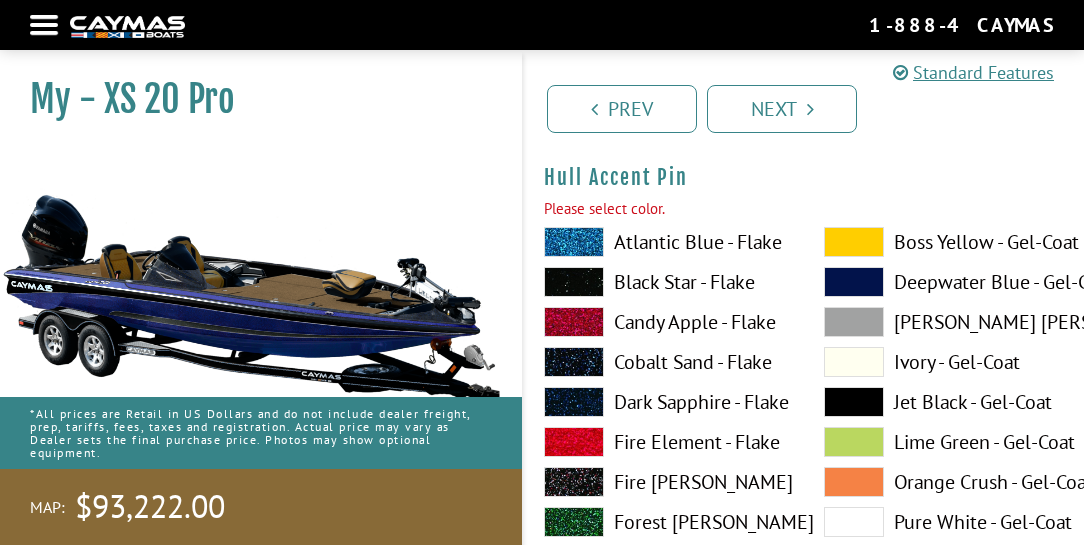click at bounding box center [574, 282] 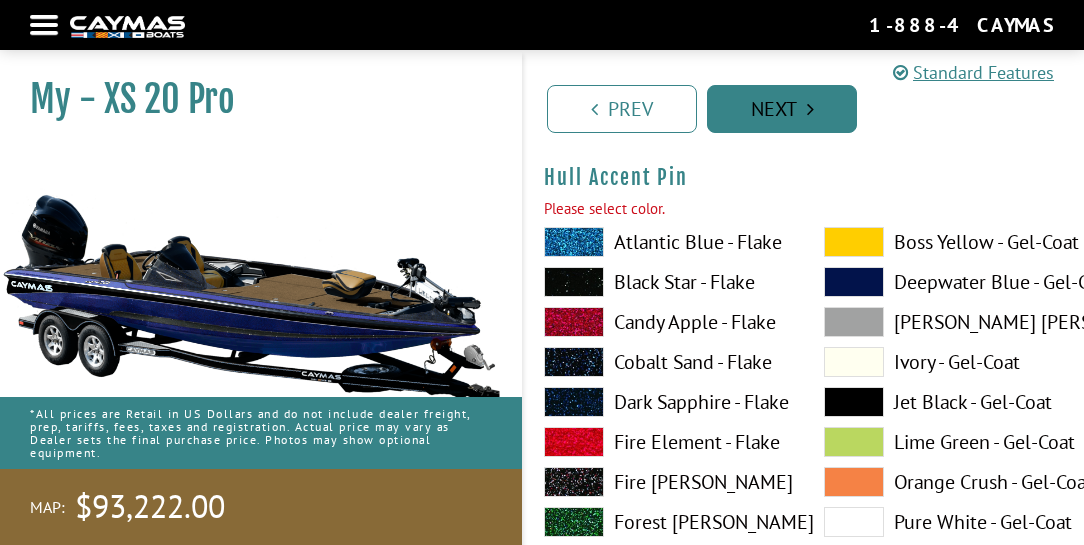 click on "Next" at bounding box center (782, 109) 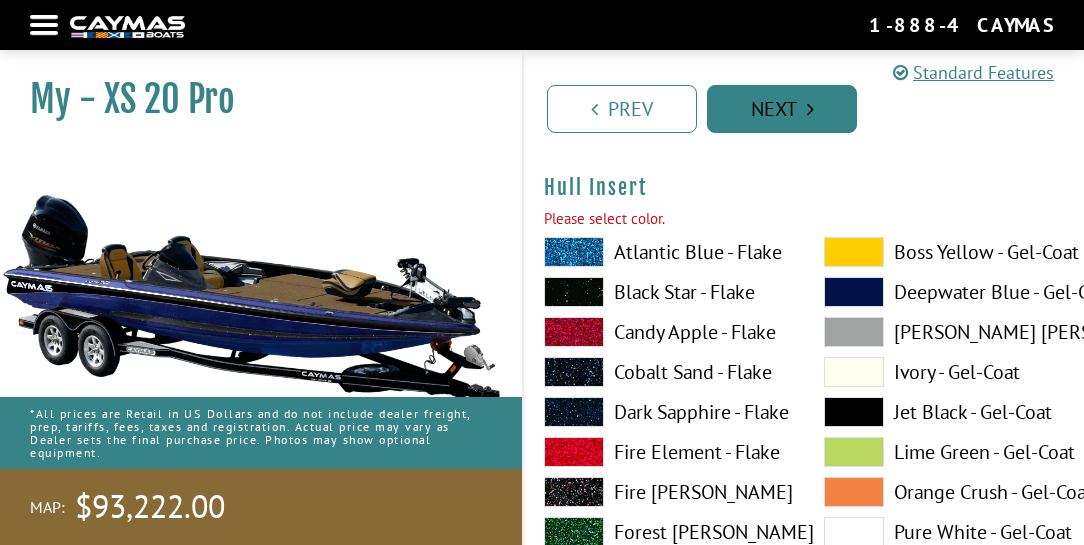 scroll, scrollTop: 8995, scrollLeft: 0, axis: vertical 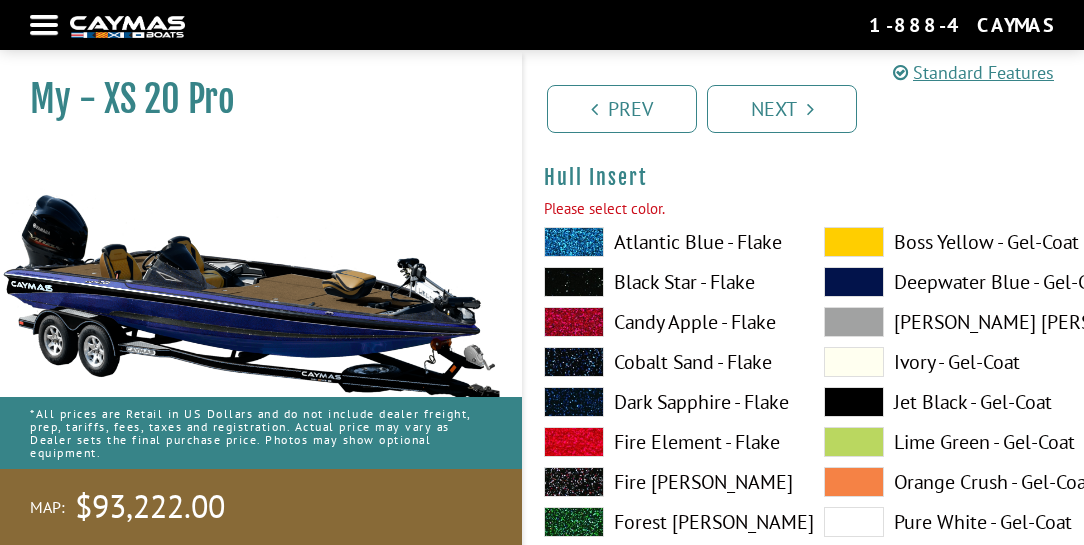 click at bounding box center (574, 282) 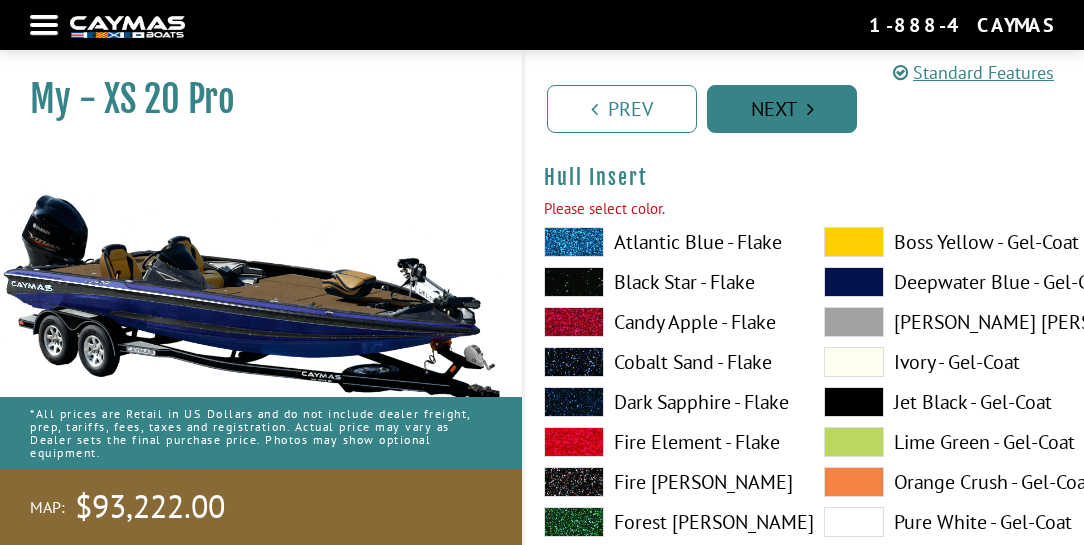 click on "Next" at bounding box center (782, 109) 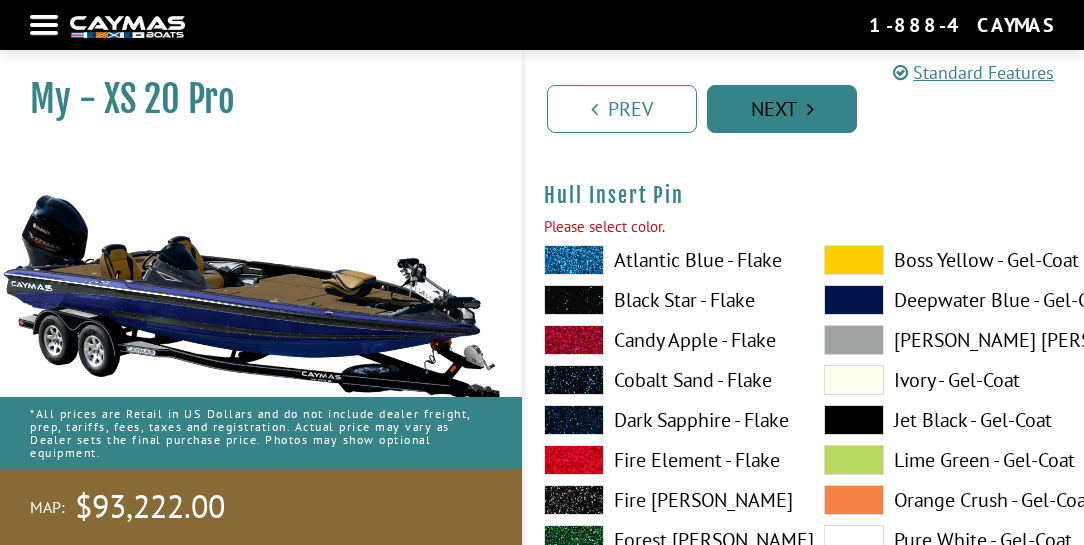 scroll, scrollTop: 9818, scrollLeft: 0, axis: vertical 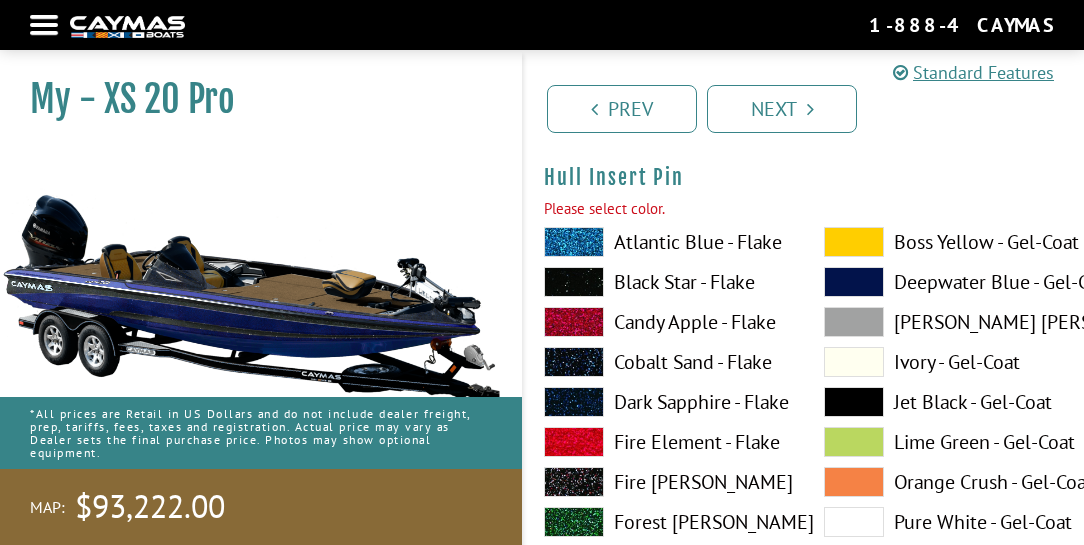 click at bounding box center [574, 282] 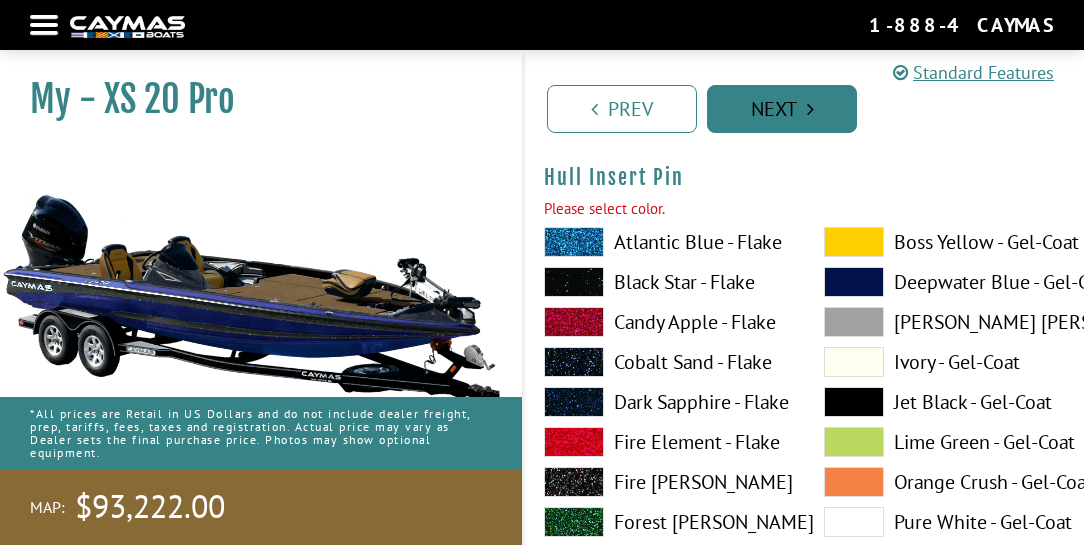 click on "Next" at bounding box center (782, 109) 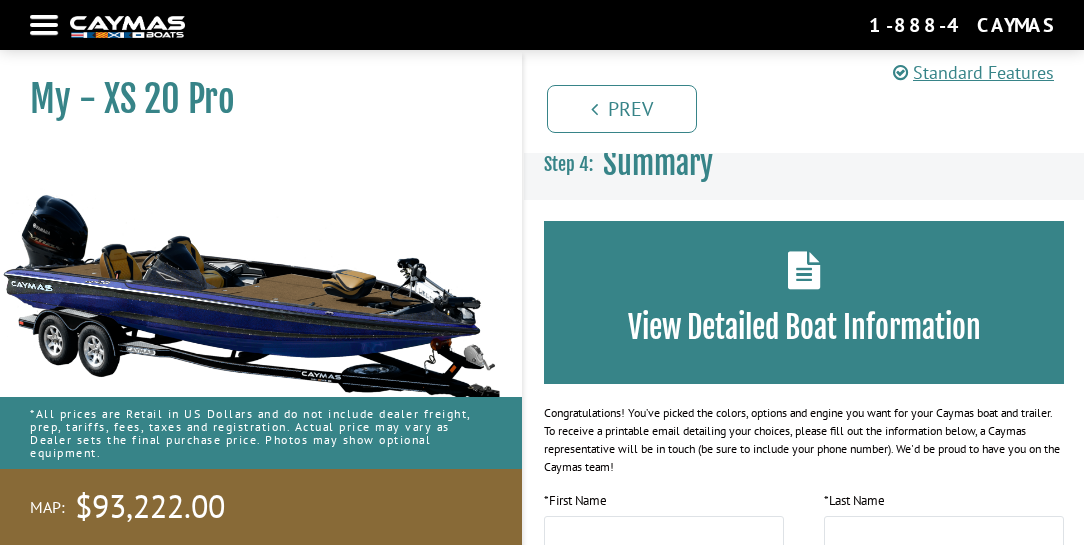 scroll, scrollTop: 0, scrollLeft: 0, axis: both 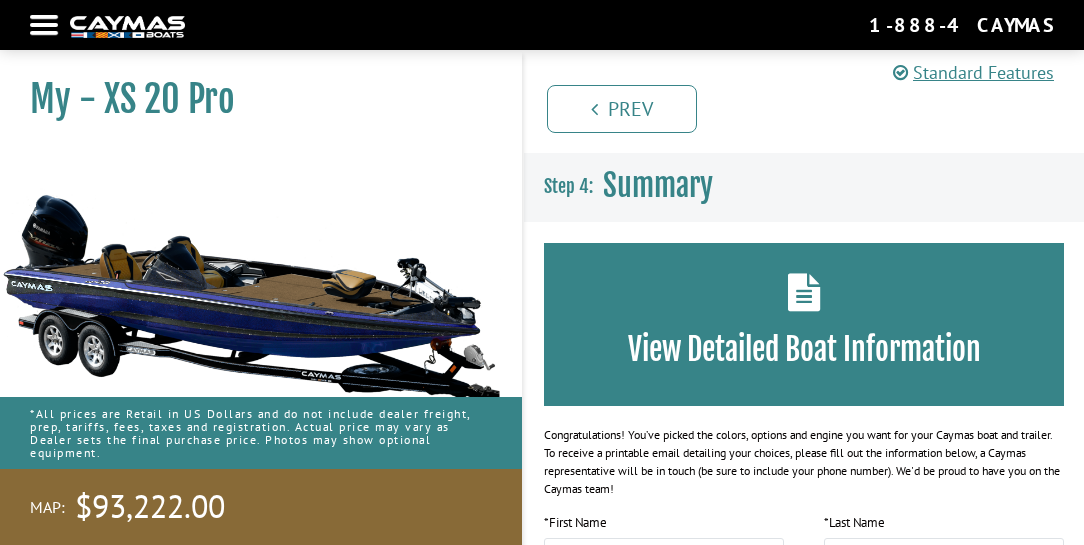click at bounding box center (804, 292) 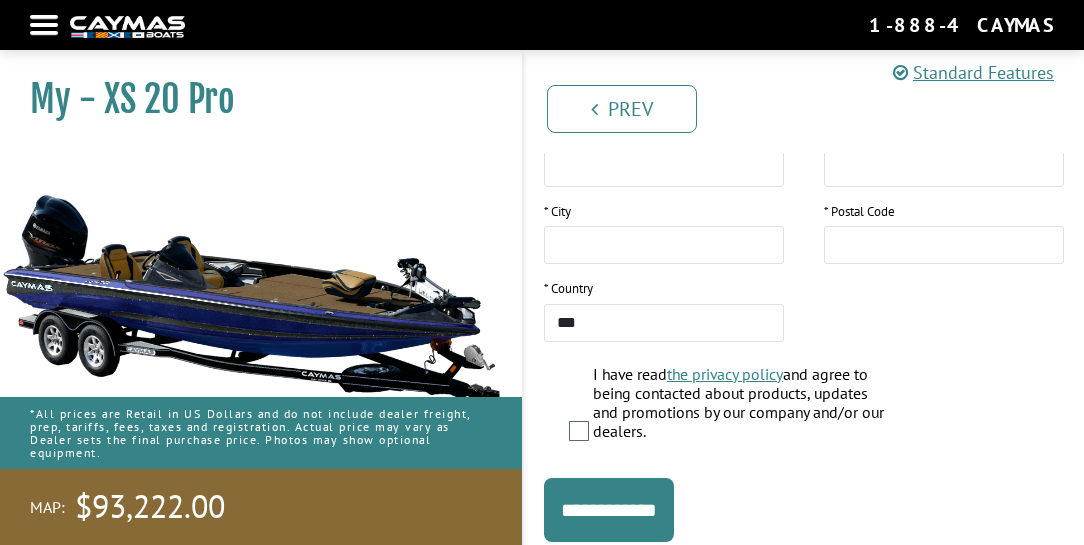 scroll, scrollTop: 609, scrollLeft: 0, axis: vertical 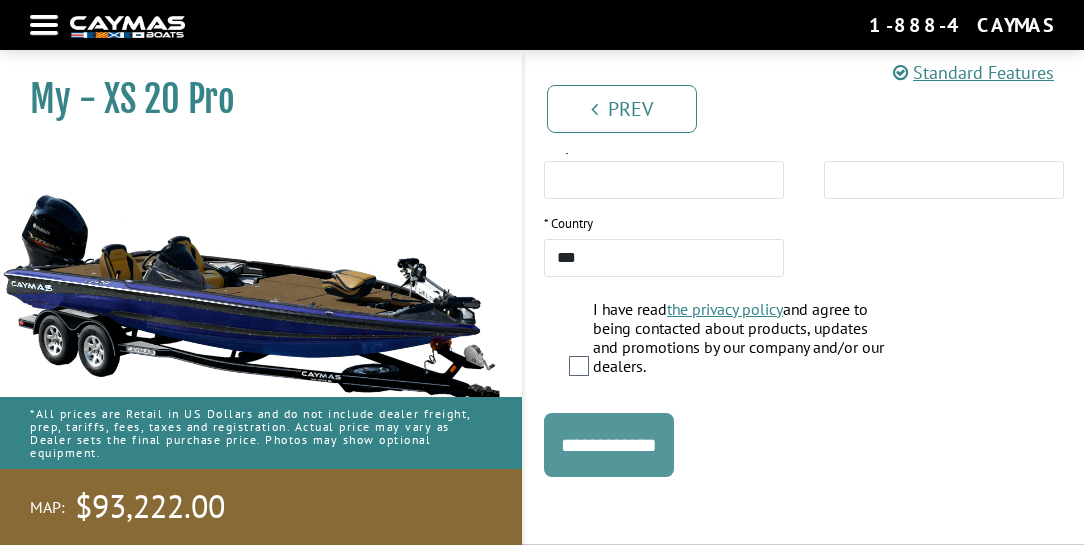 click on "**********" at bounding box center [609, 445] 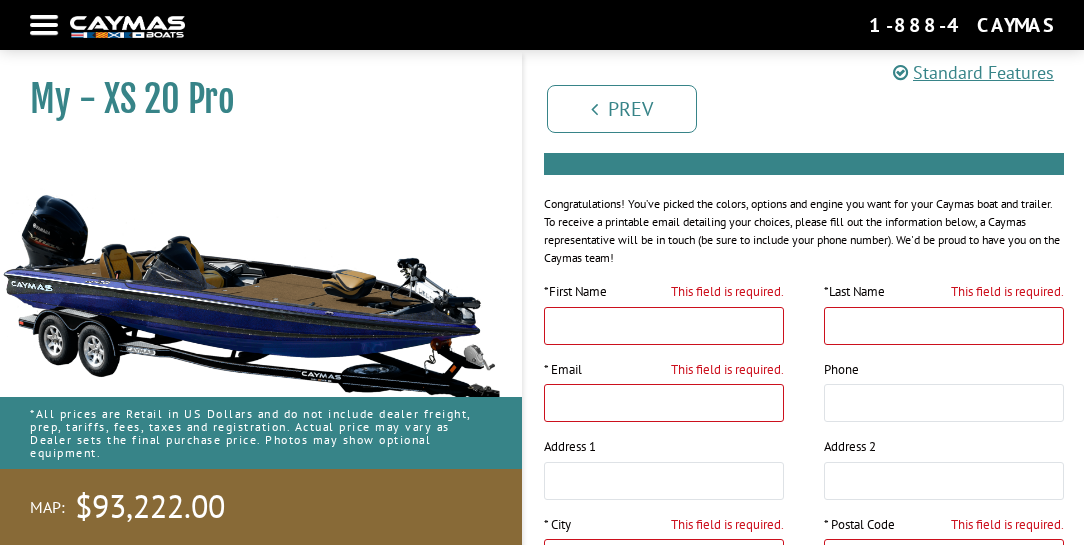 scroll, scrollTop: 0, scrollLeft: 0, axis: both 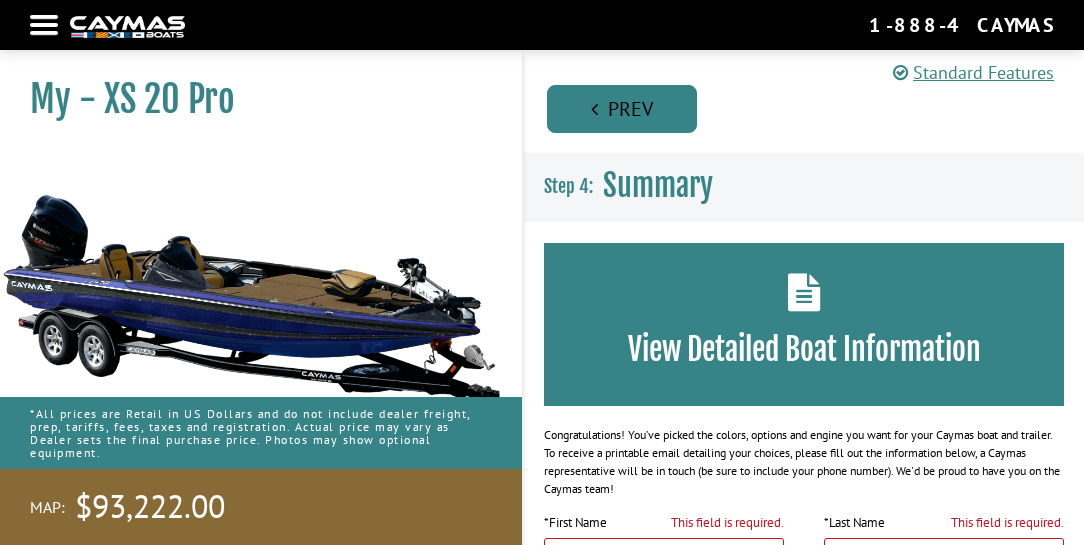 click on "Prev" at bounding box center (622, 109) 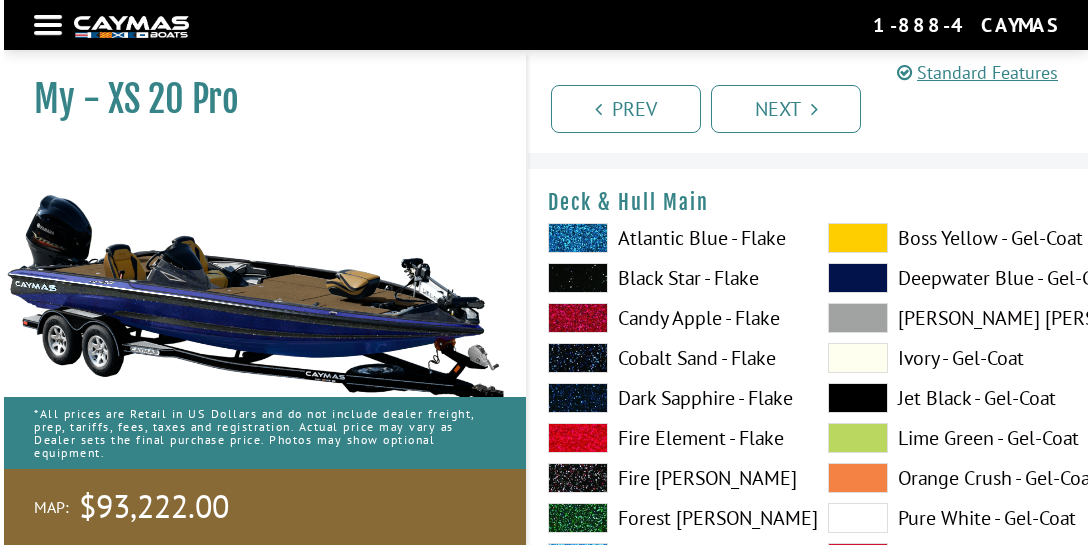 scroll, scrollTop: 0, scrollLeft: 0, axis: both 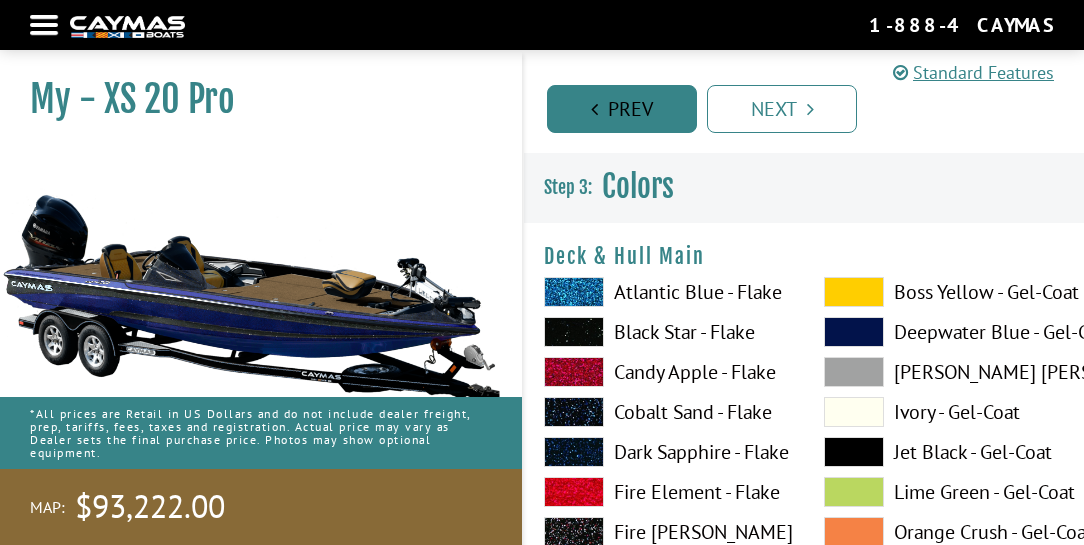 click on "Prev" at bounding box center [622, 109] 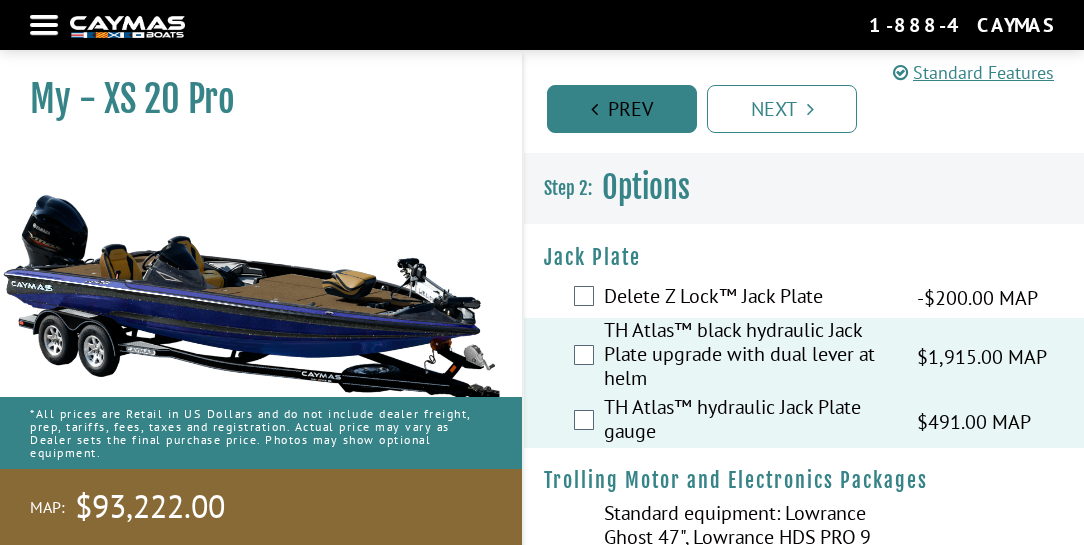 click on "Prev" at bounding box center (622, 109) 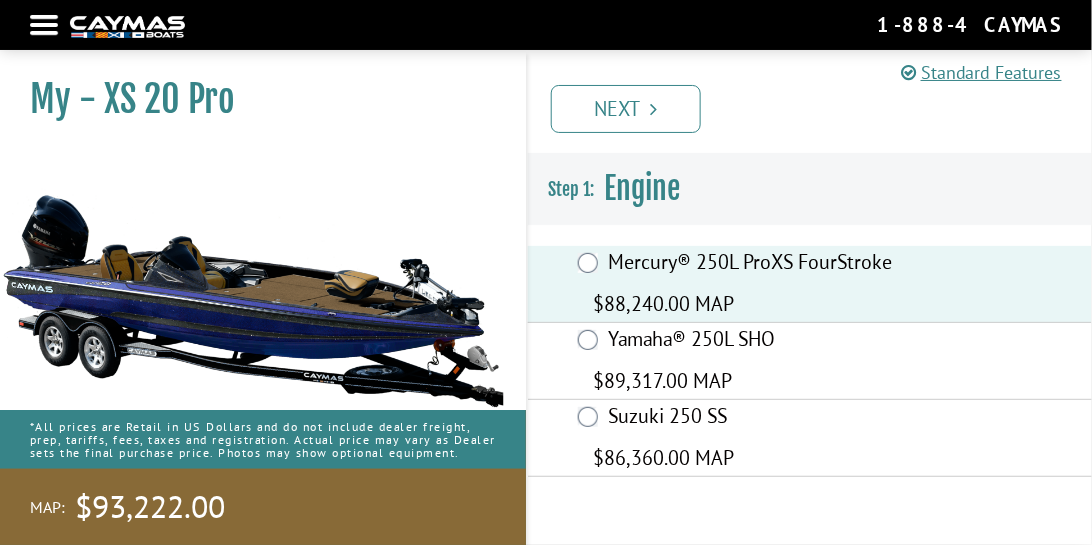 click on "Next" at bounding box center (626, 109) 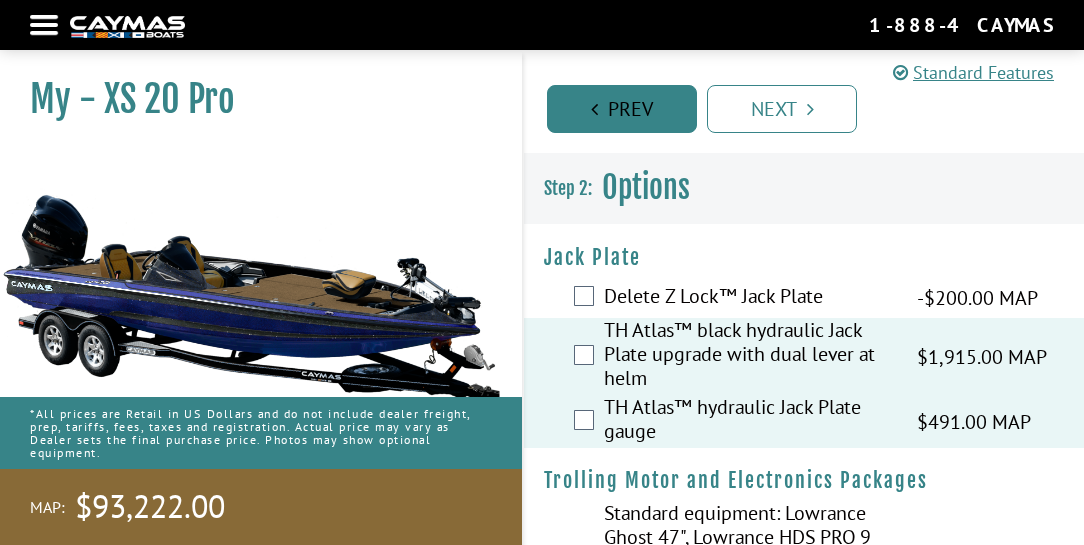 click on "Prev" at bounding box center [622, 109] 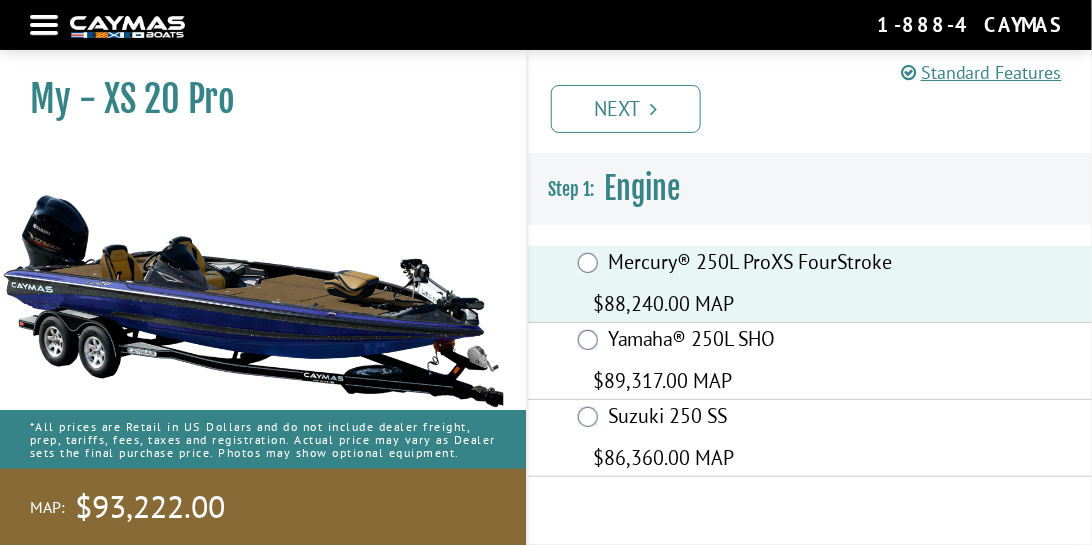 click on "Next" at bounding box center [626, 109] 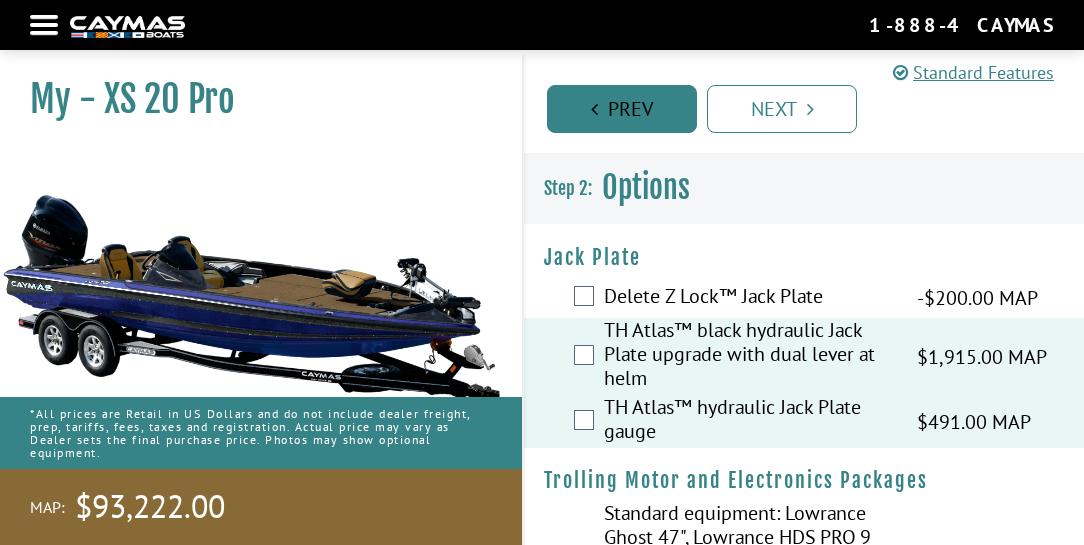 click on "Prev" at bounding box center (622, 109) 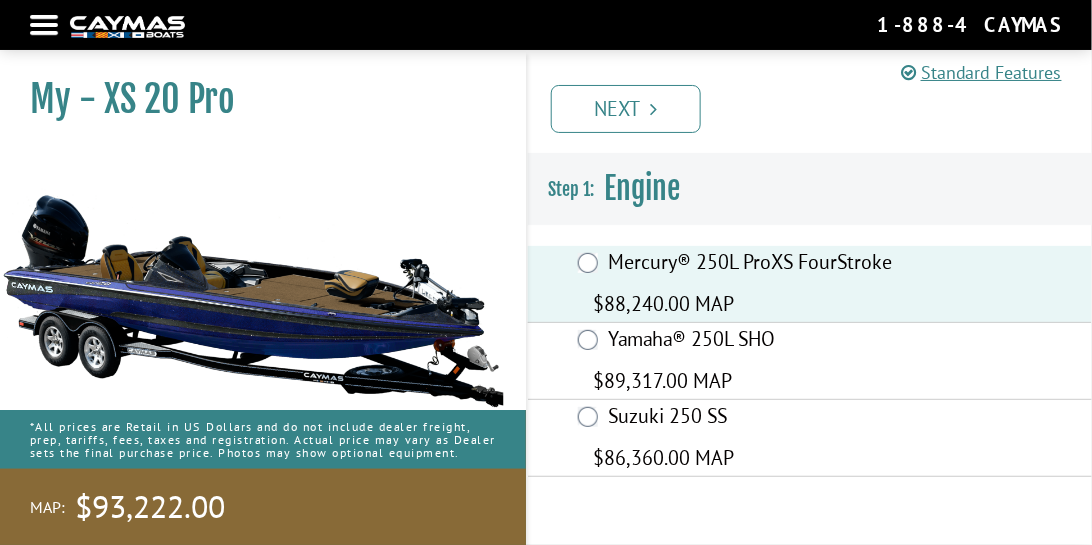 click on "Next" at bounding box center (626, 109) 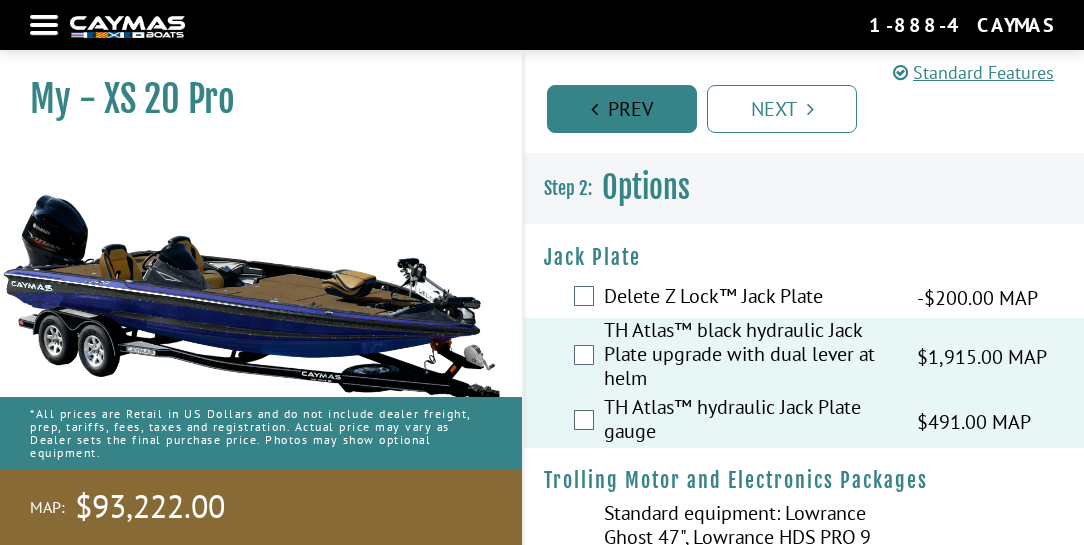 click on "Prev" at bounding box center (622, 109) 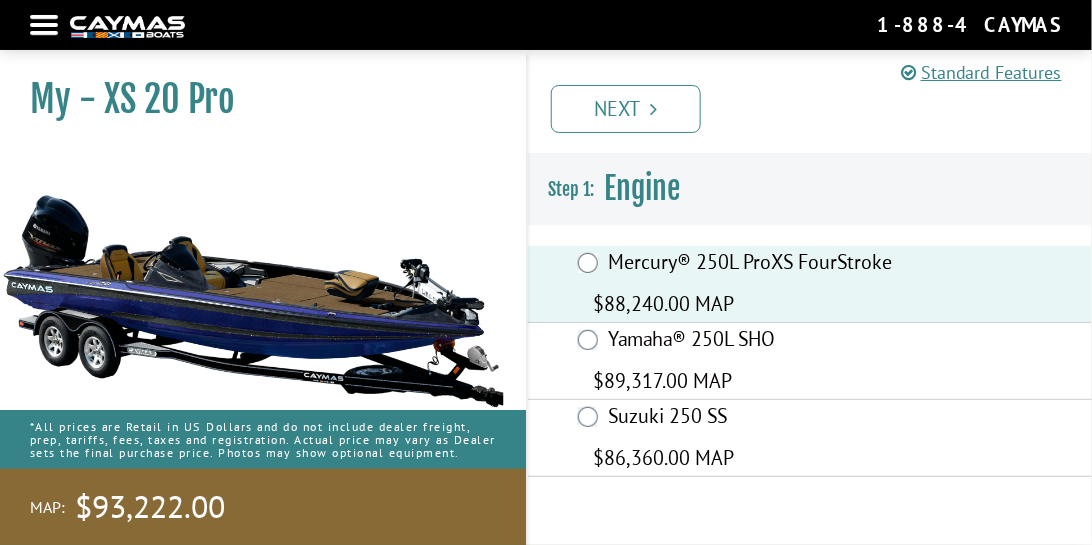 click on "Next" at bounding box center (626, 109) 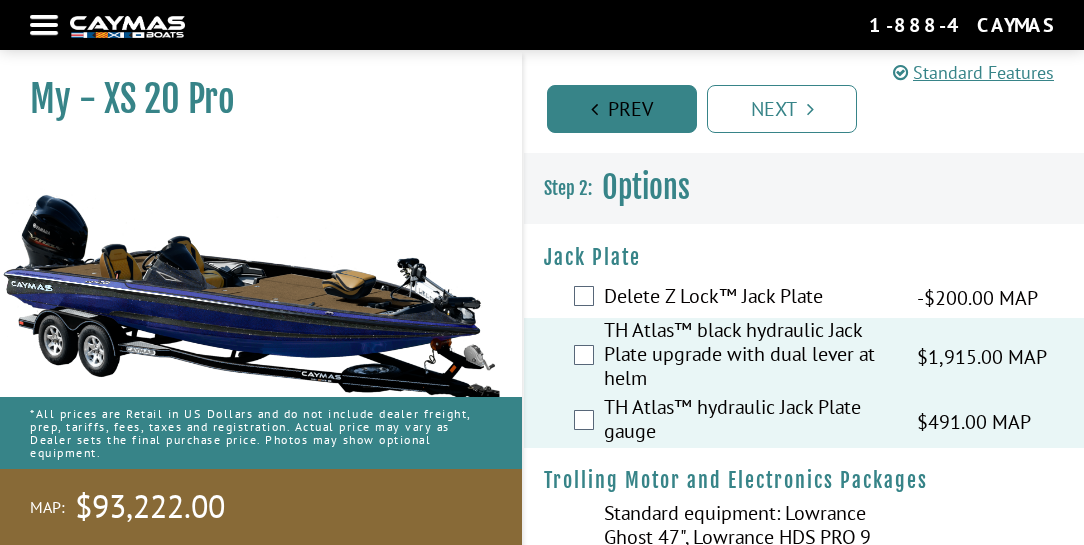 click on "Prev" at bounding box center [622, 109] 